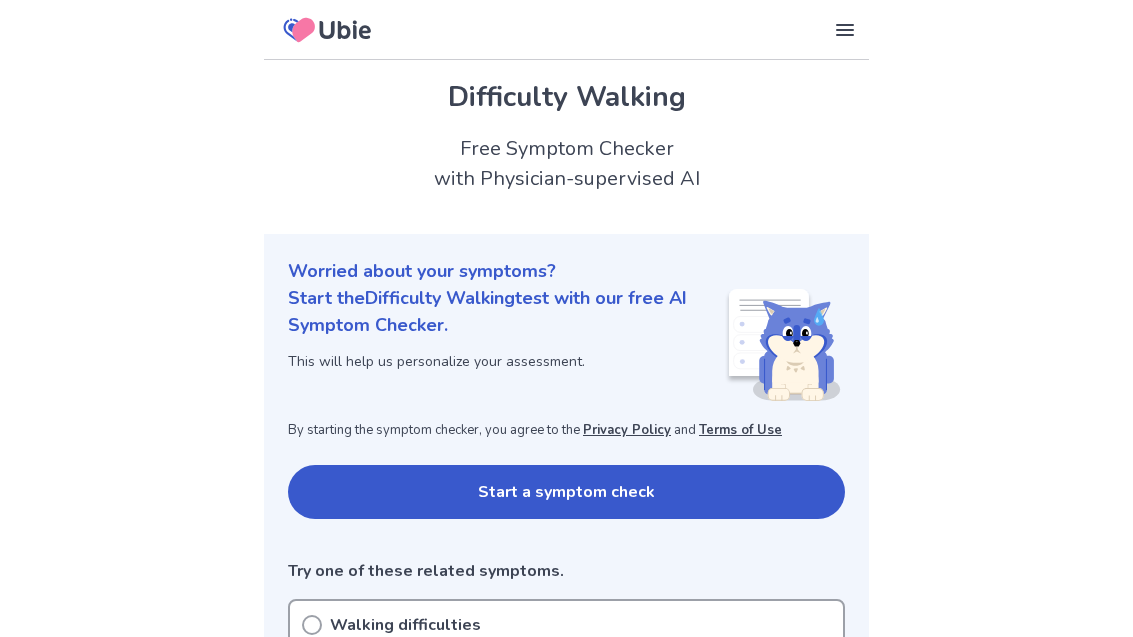 scroll, scrollTop: 0, scrollLeft: 0, axis: both 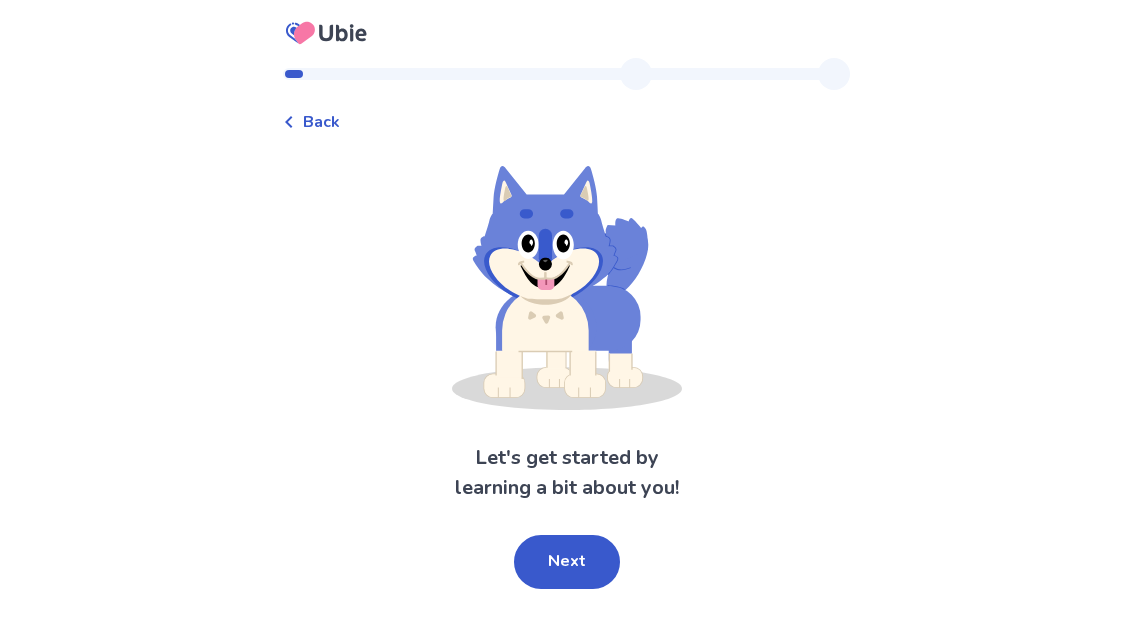 click on "Next" at bounding box center [567, 562] 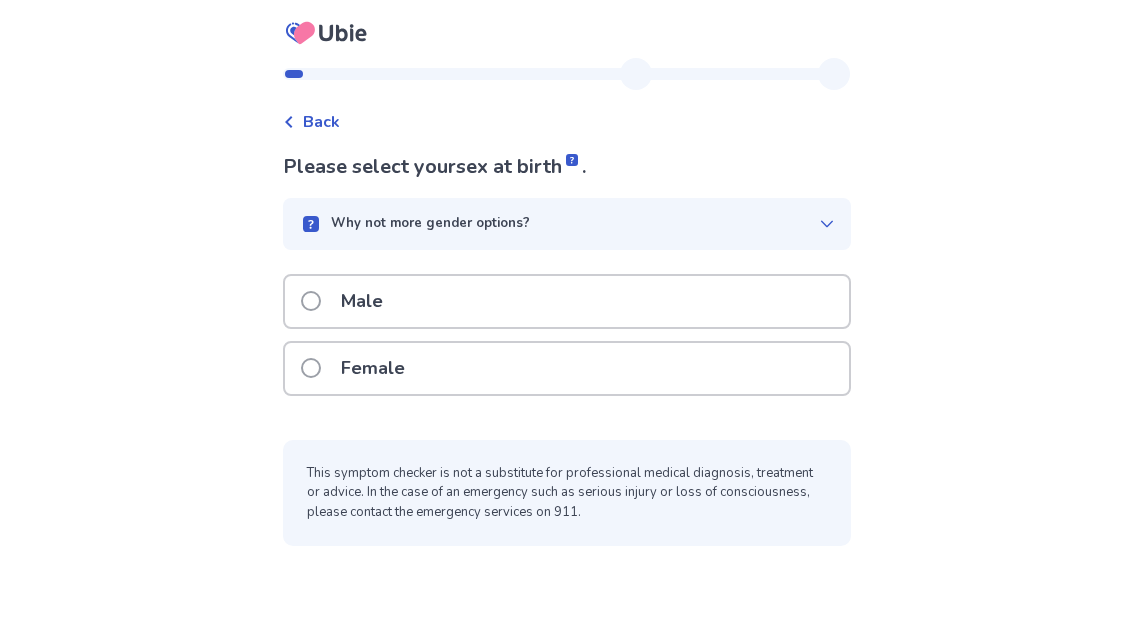 click on "Female" at bounding box center [359, 368] 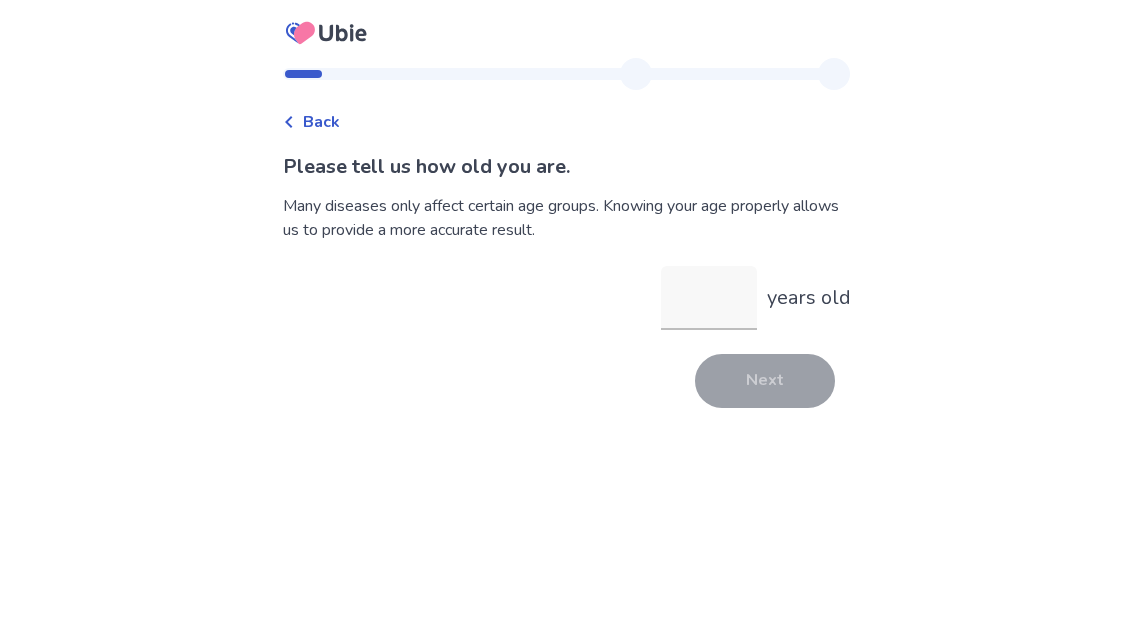 click on "years old" at bounding box center (709, 298) 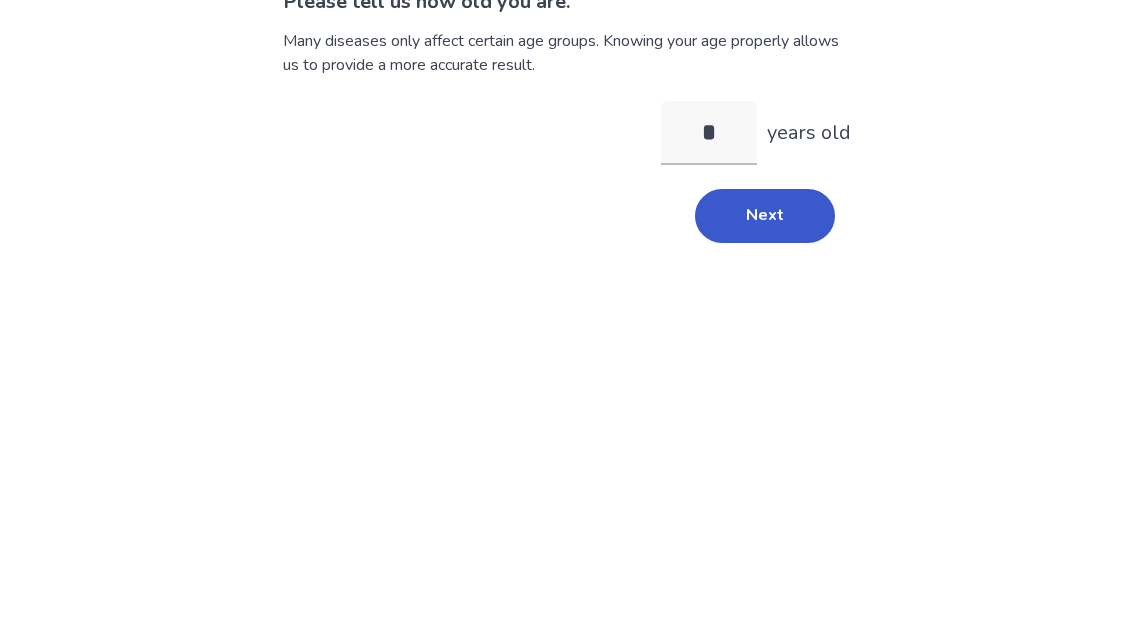 type on "**" 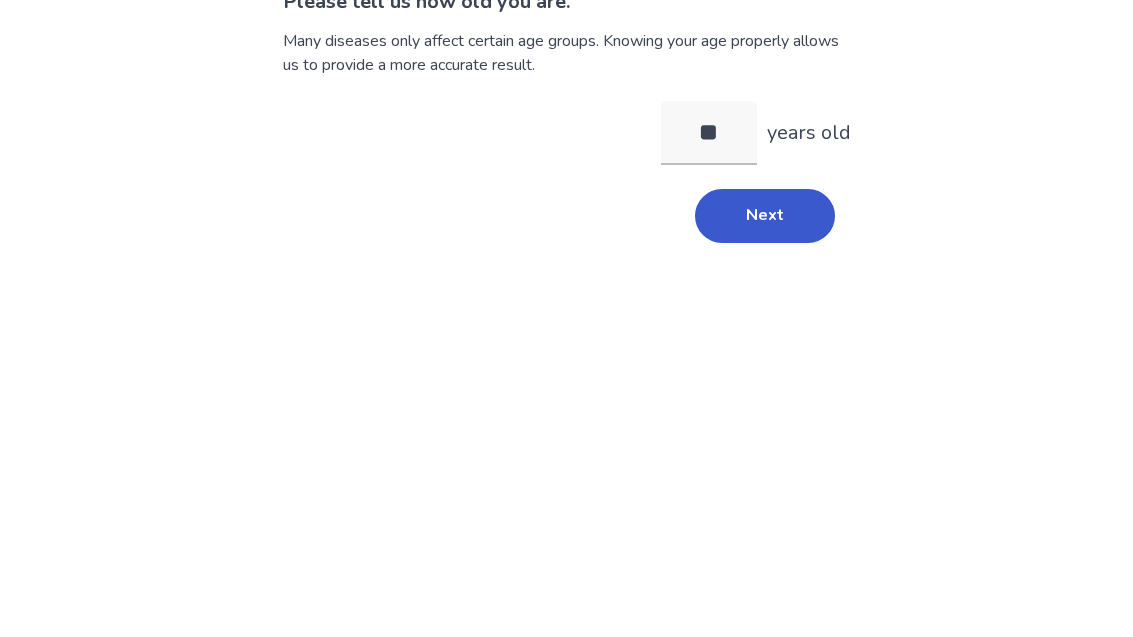 click on "Next" at bounding box center (765, 381) 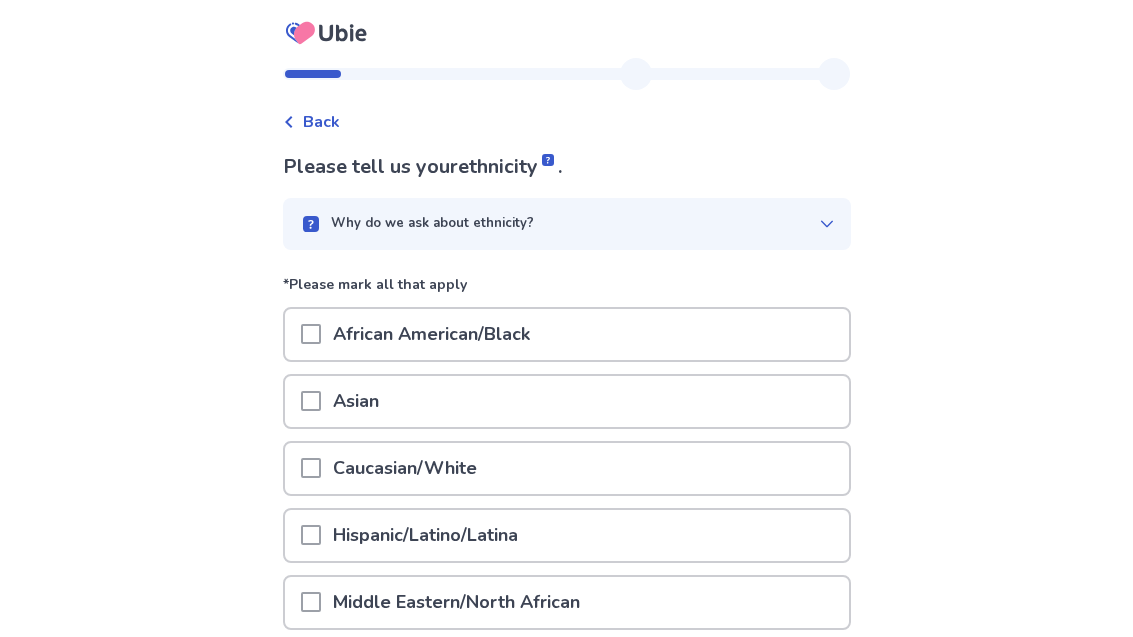 click on "Caucasian/White" at bounding box center (567, 468) 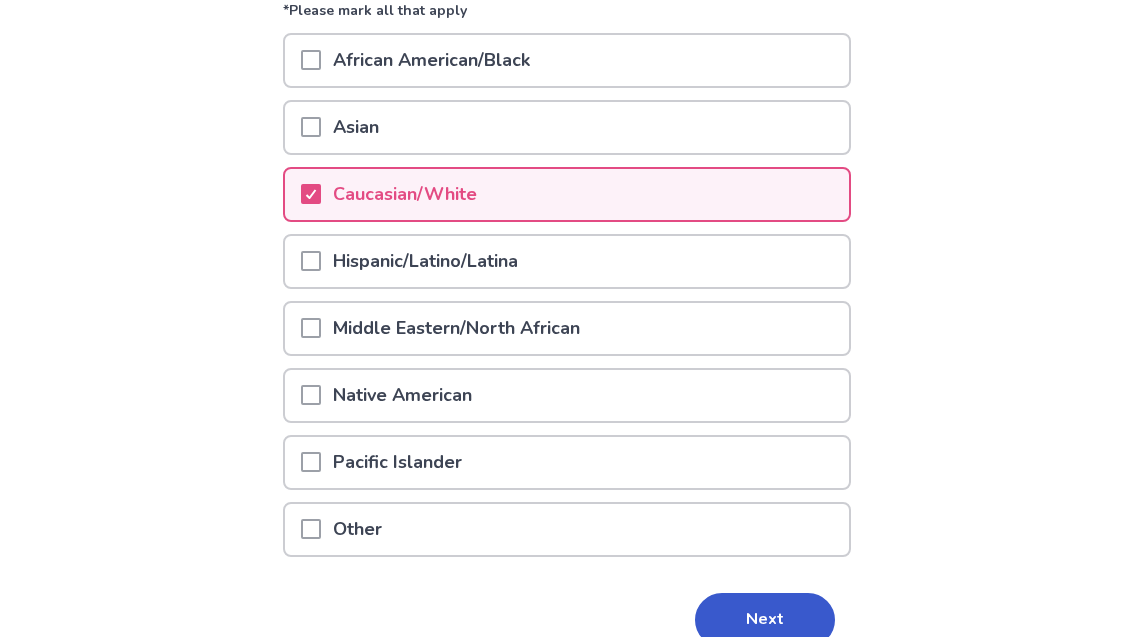 scroll, scrollTop: 307, scrollLeft: 0, axis: vertical 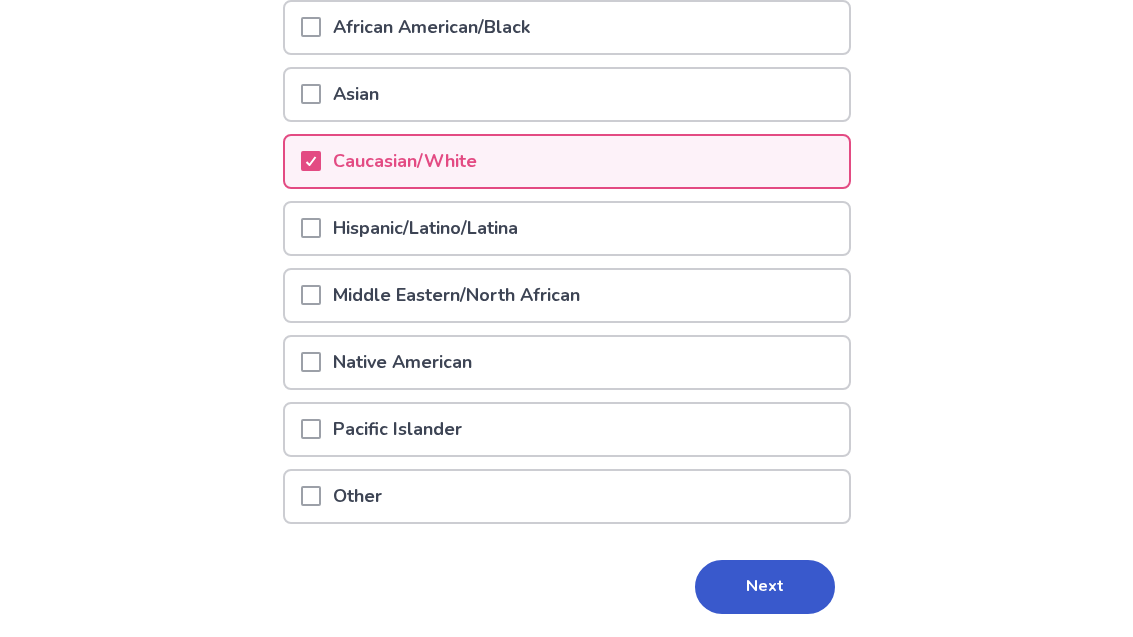 click on "Next" at bounding box center (765, 587) 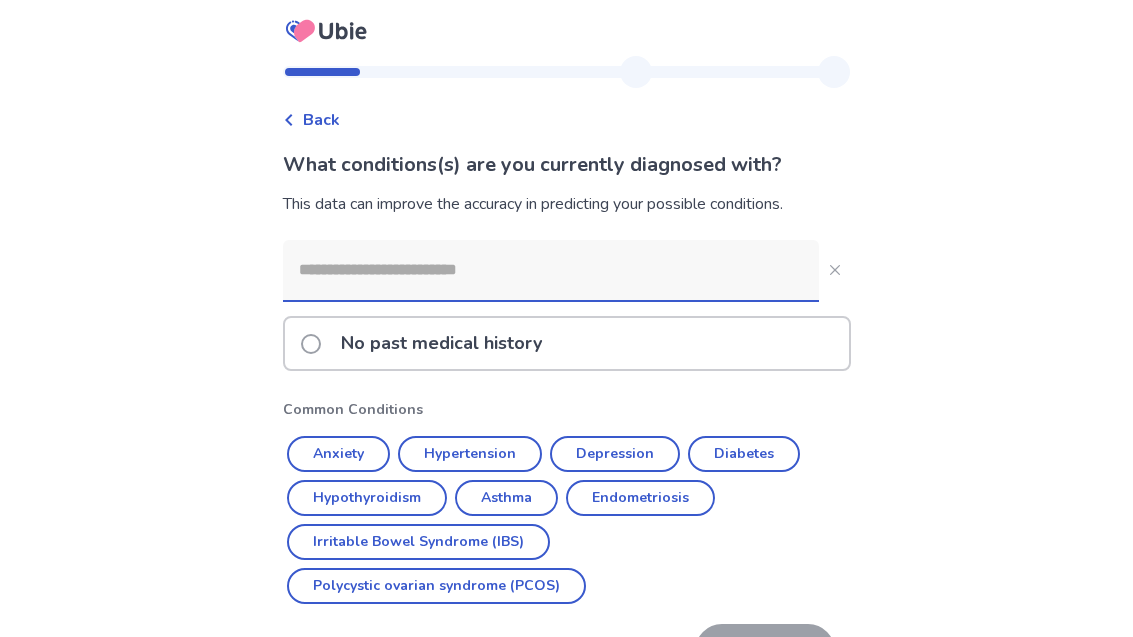 scroll, scrollTop: 67, scrollLeft: 0, axis: vertical 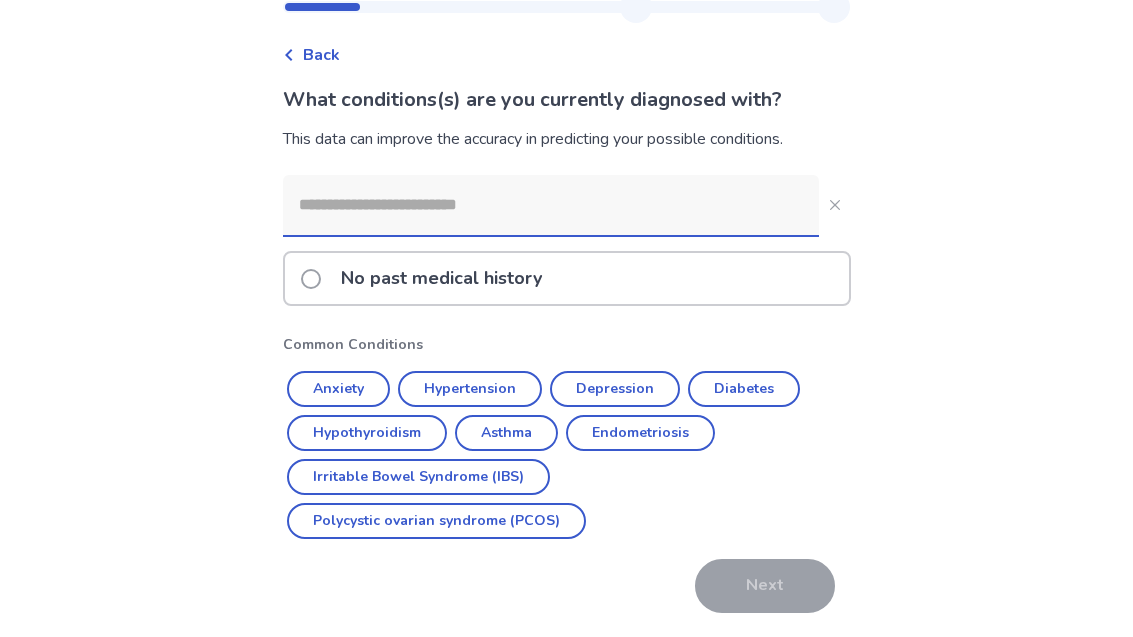 click at bounding box center (551, 205) 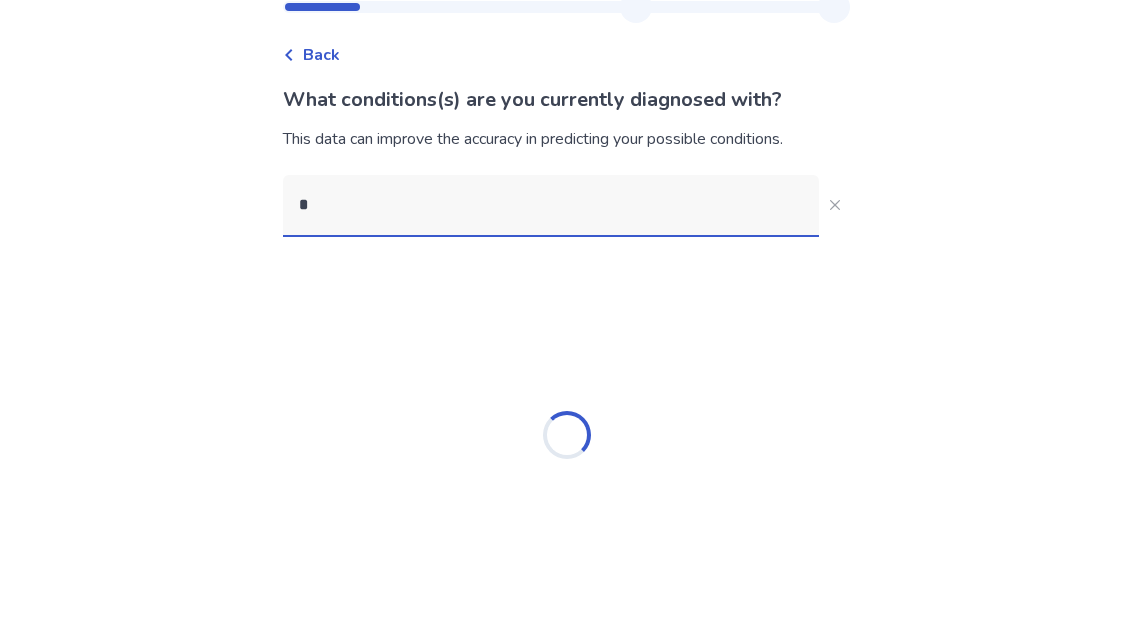 scroll, scrollTop: 0, scrollLeft: 0, axis: both 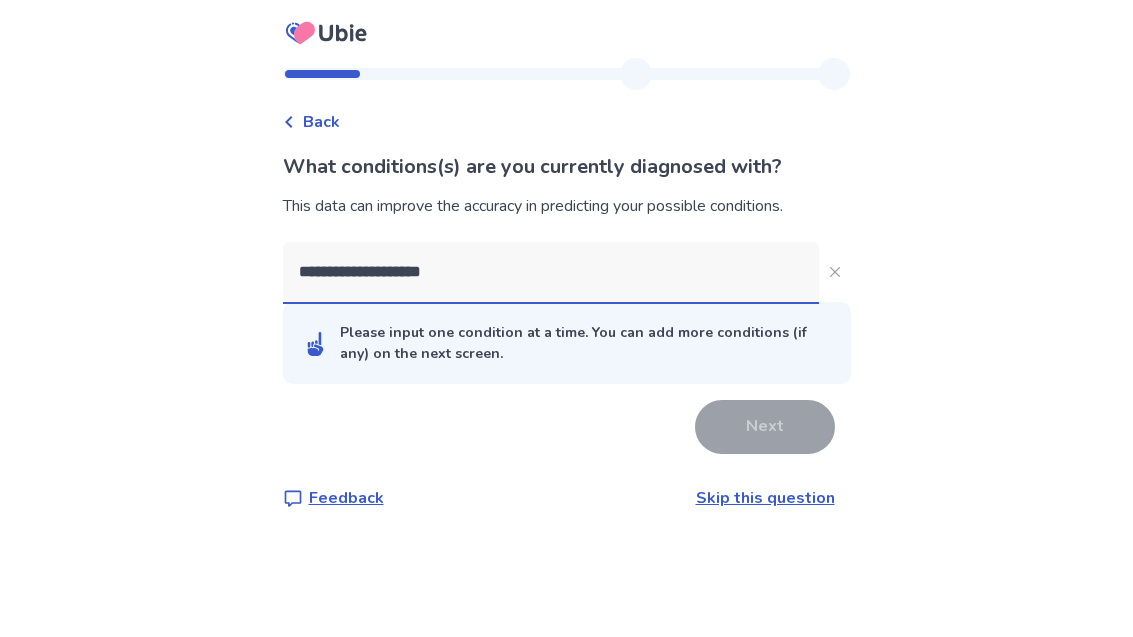click on "**********" at bounding box center (551, 272) 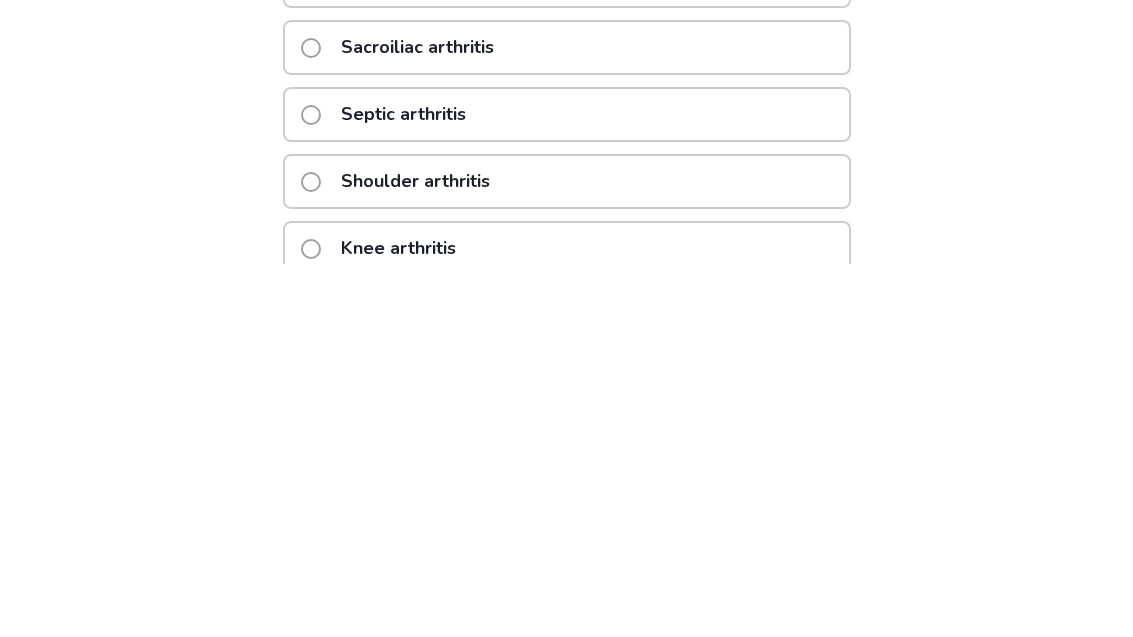 scroll, scrollTop: 160, scrollLeft: 0, axis: vertical 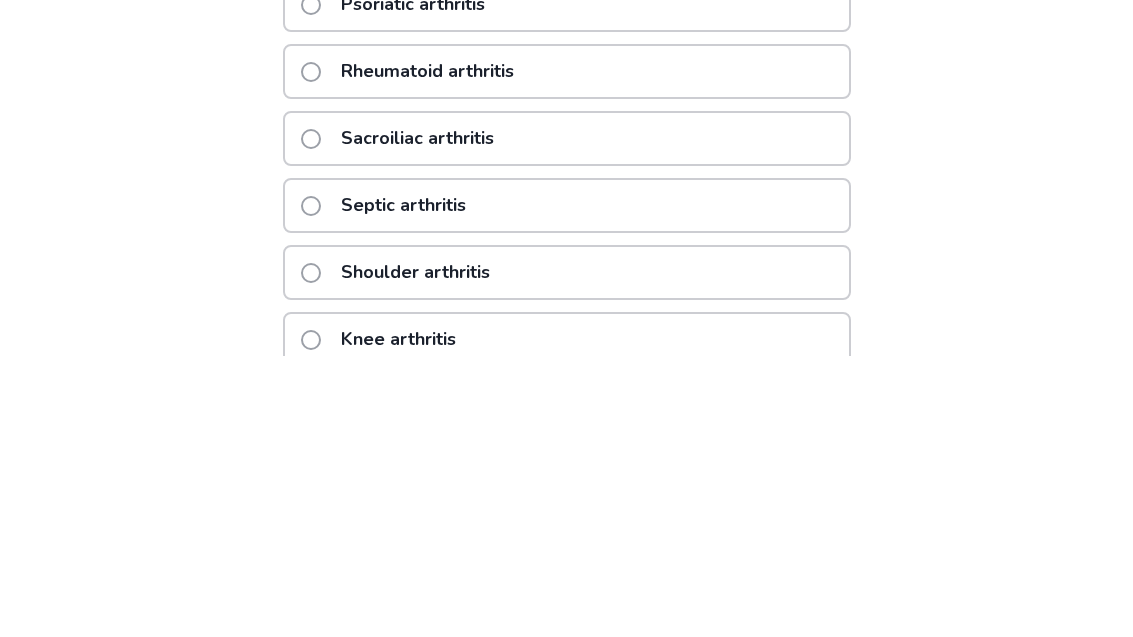 type on "*********" 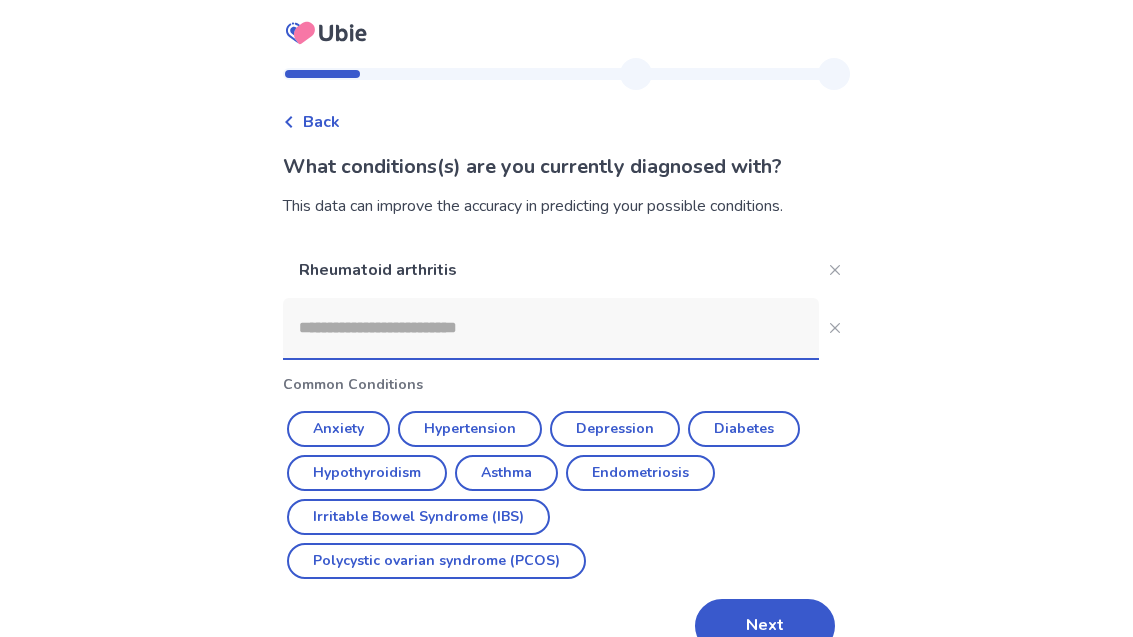 click on "Next" at bounding box center [765, 626] 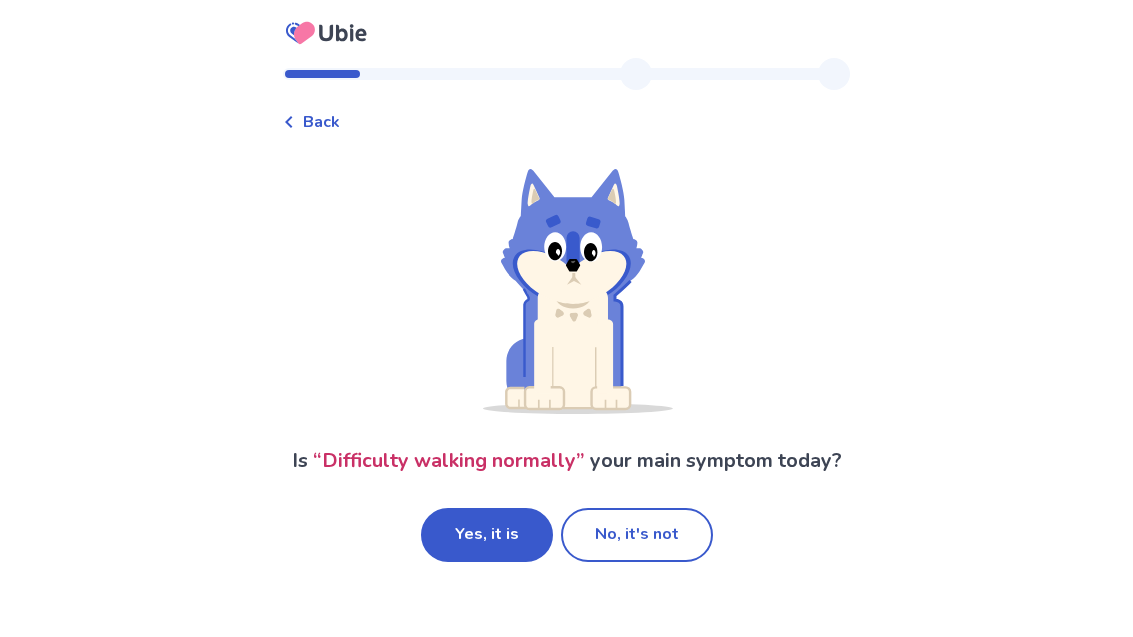 click on "Yes, it is" at bounding box center [487, 535] 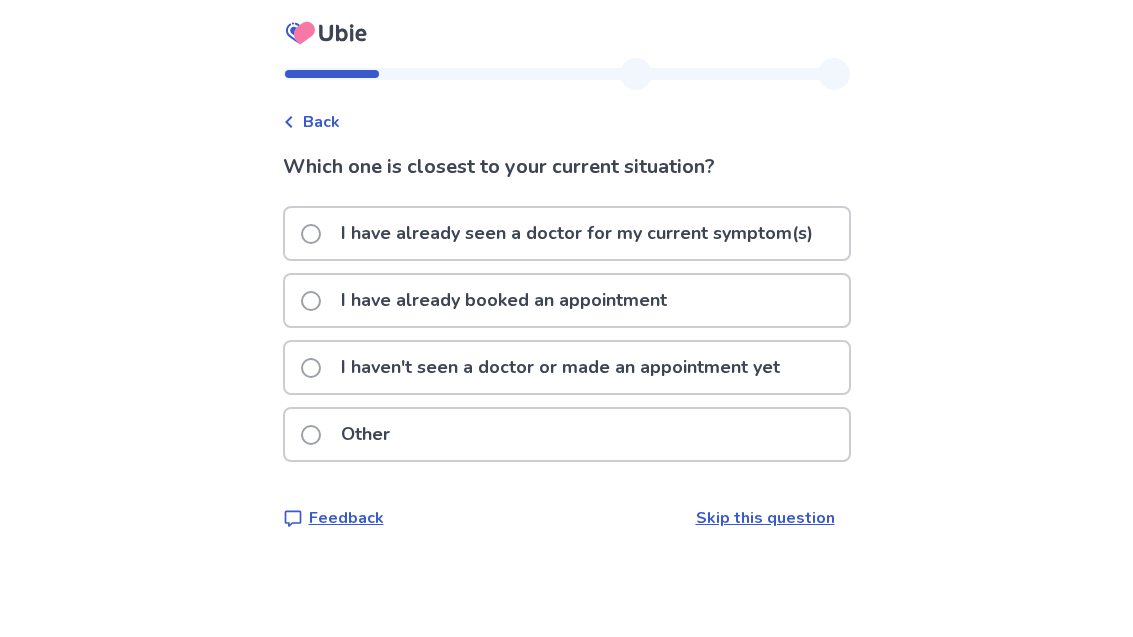 click on "Other" at bounding box center (567, 434) 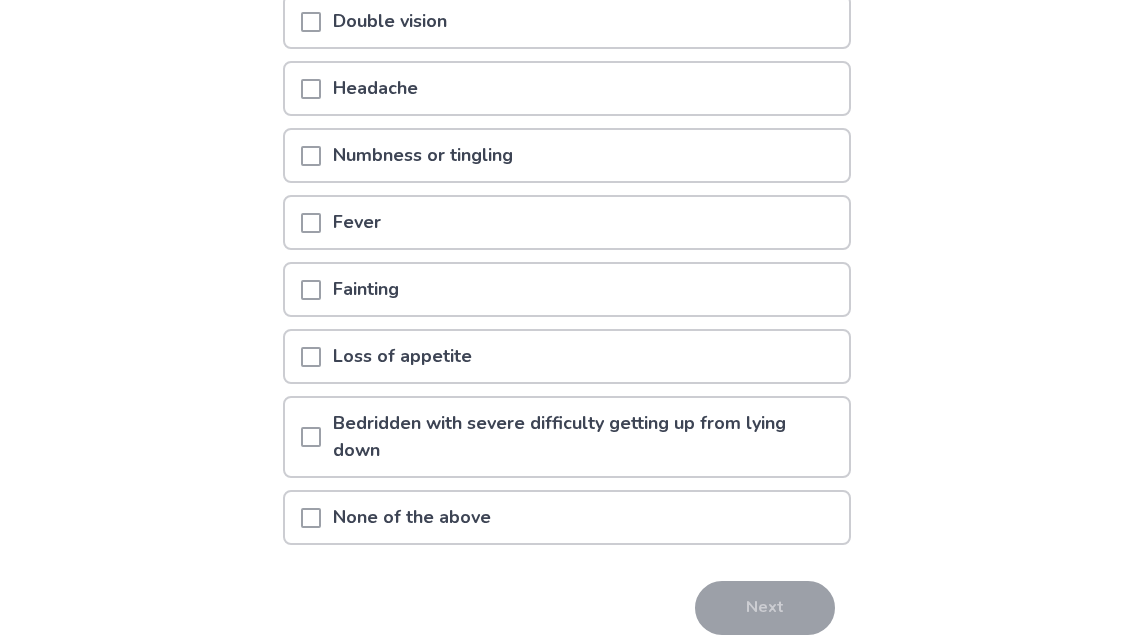 scroll, scrollTop: 364, scrollLeft: 0, axis: vertical 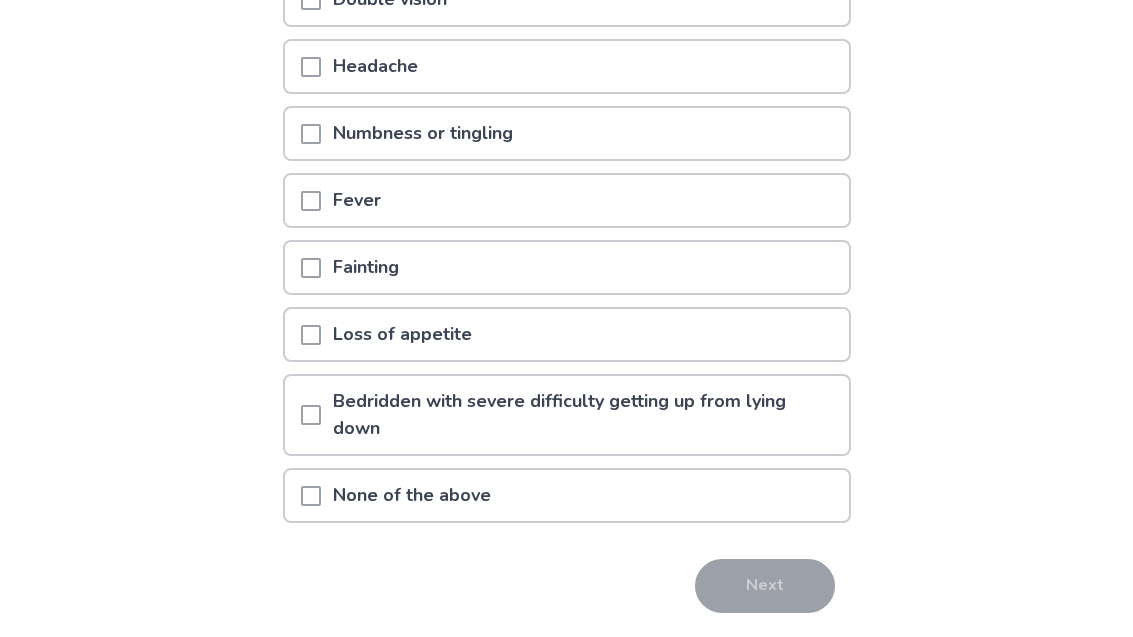 click on "None of the above" at bounding box center (567, 495) 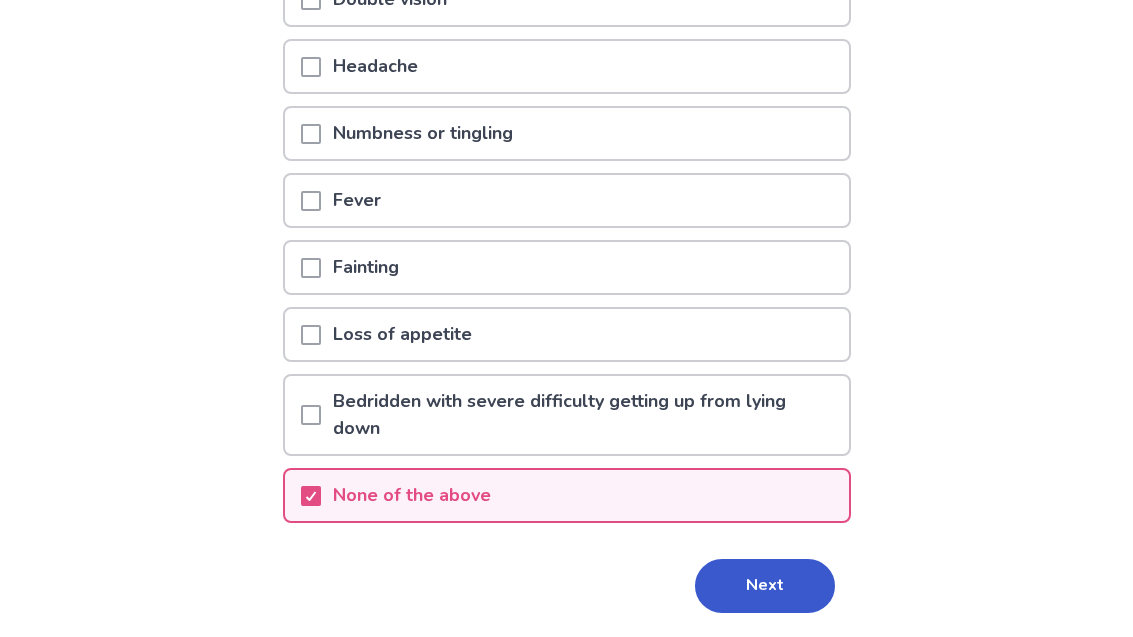 click on "Next" at bounding box center [765, 586] 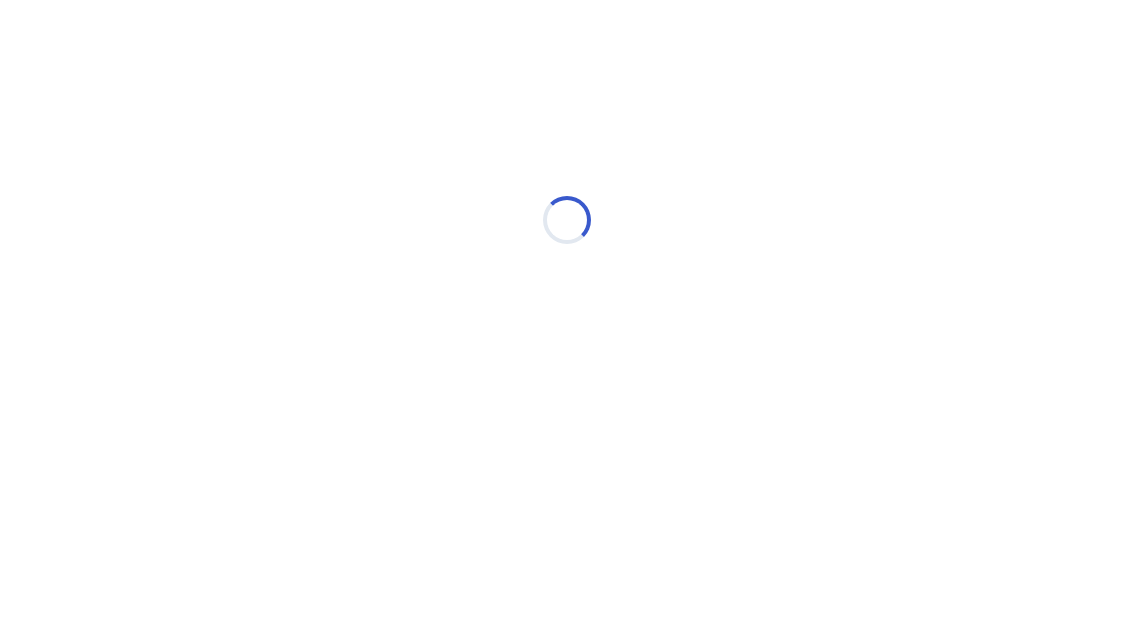 scroll, scrollTop: 0, scrollLeft: 0, axis: both 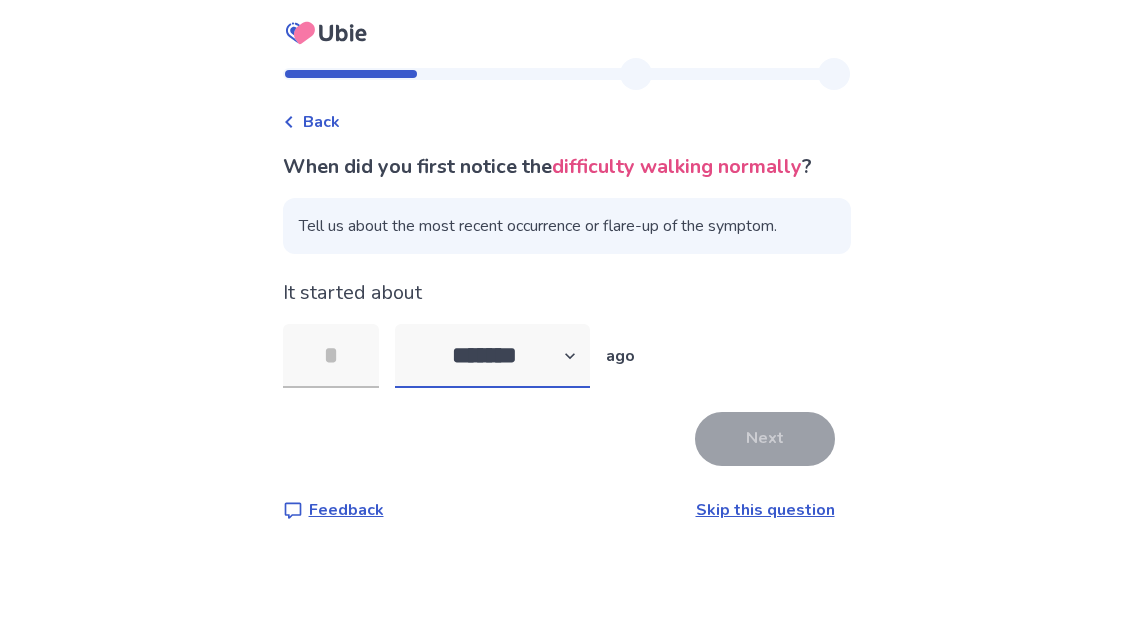 click on "******* ****** ******* ******** *******" at bounding box center (492, 356) 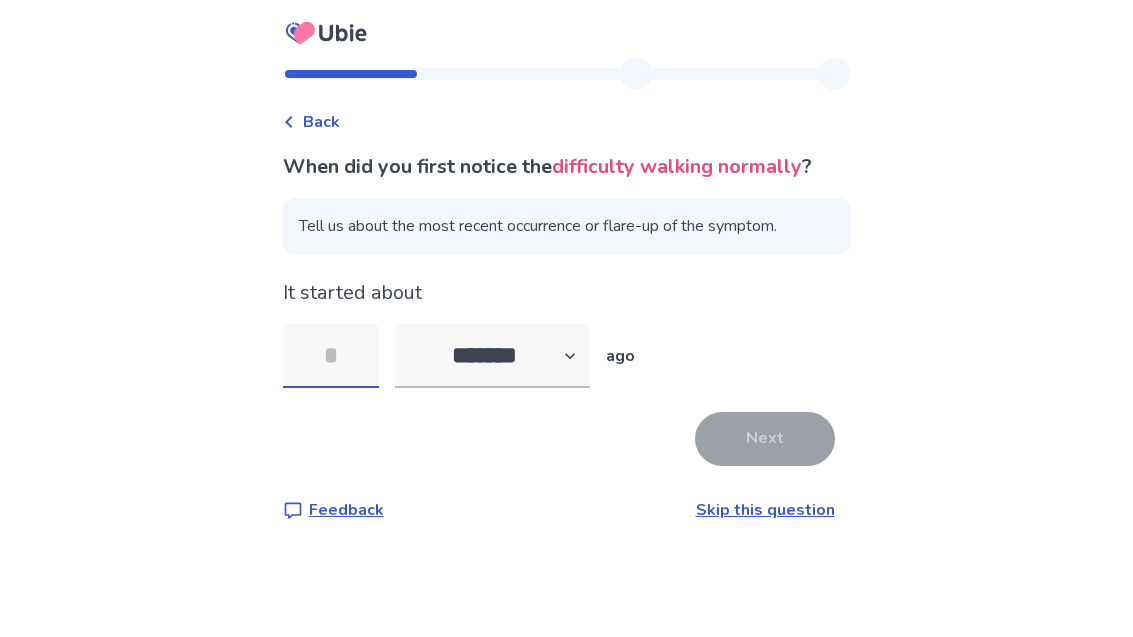 click at bounding box center (331, 356) 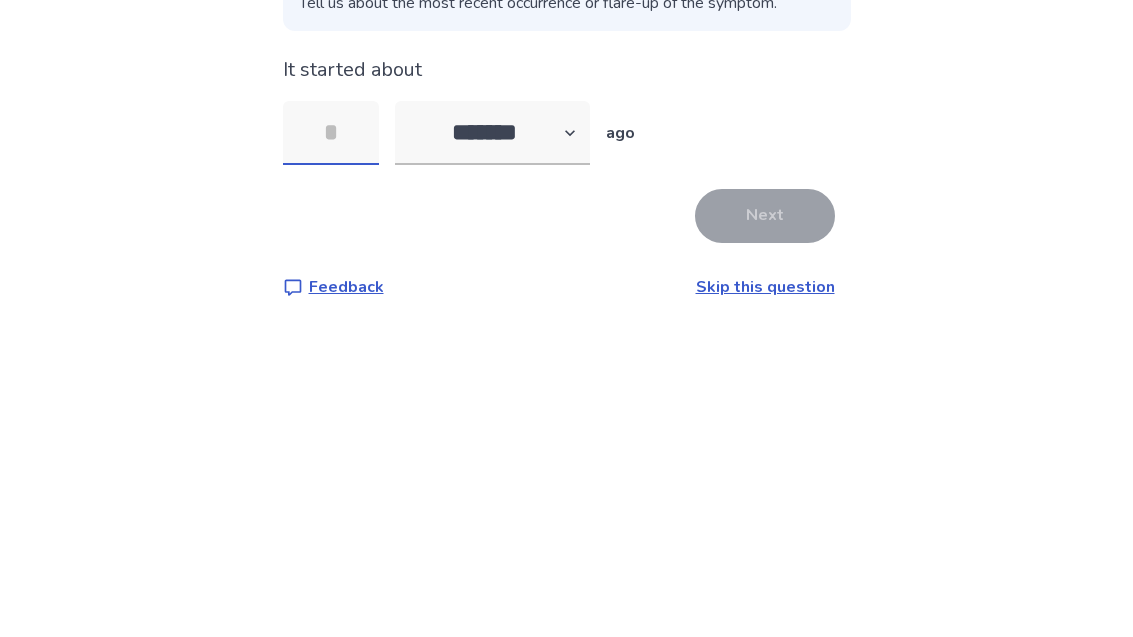 type on "*" 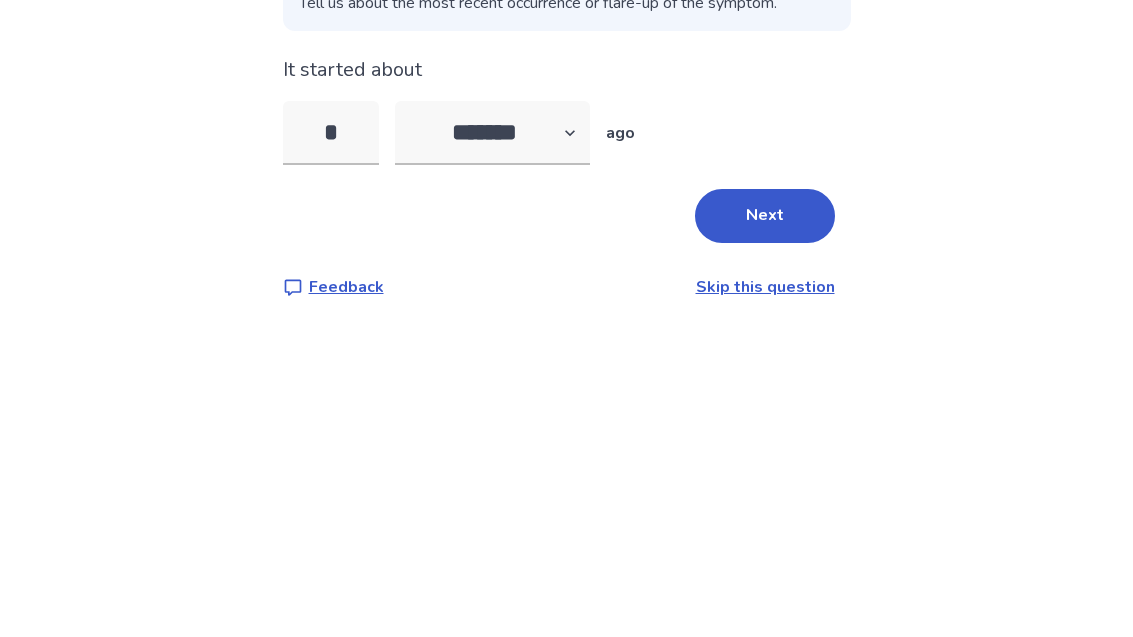 click on "Next" at bounding box center (765, 439) 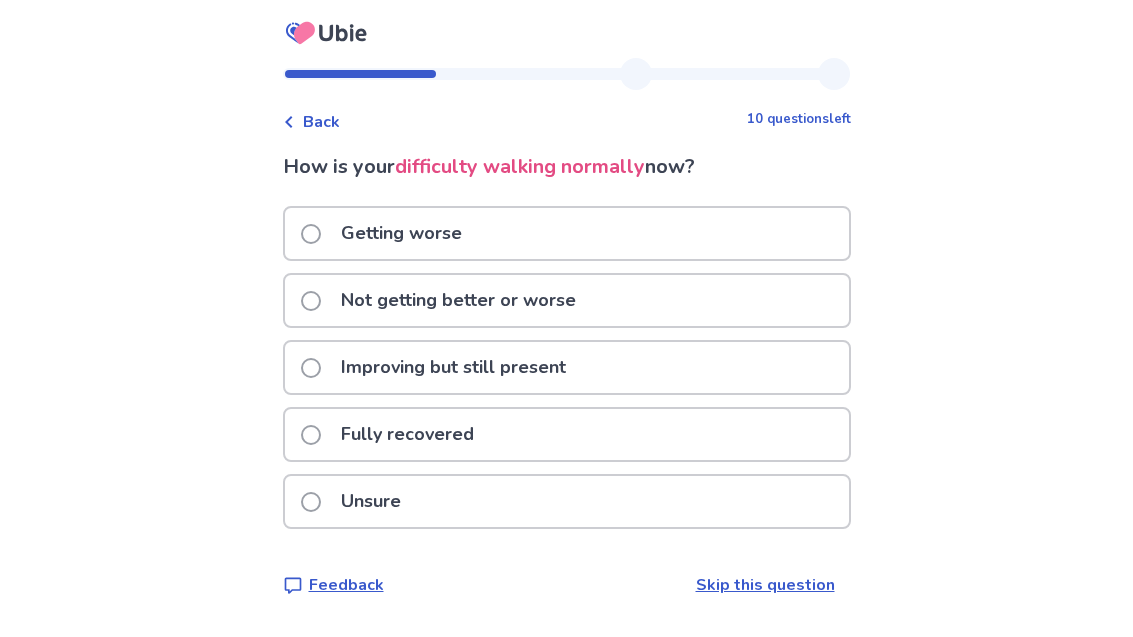 scroll, scrollTop: 2, scrollLeft: 0, axis: vertical 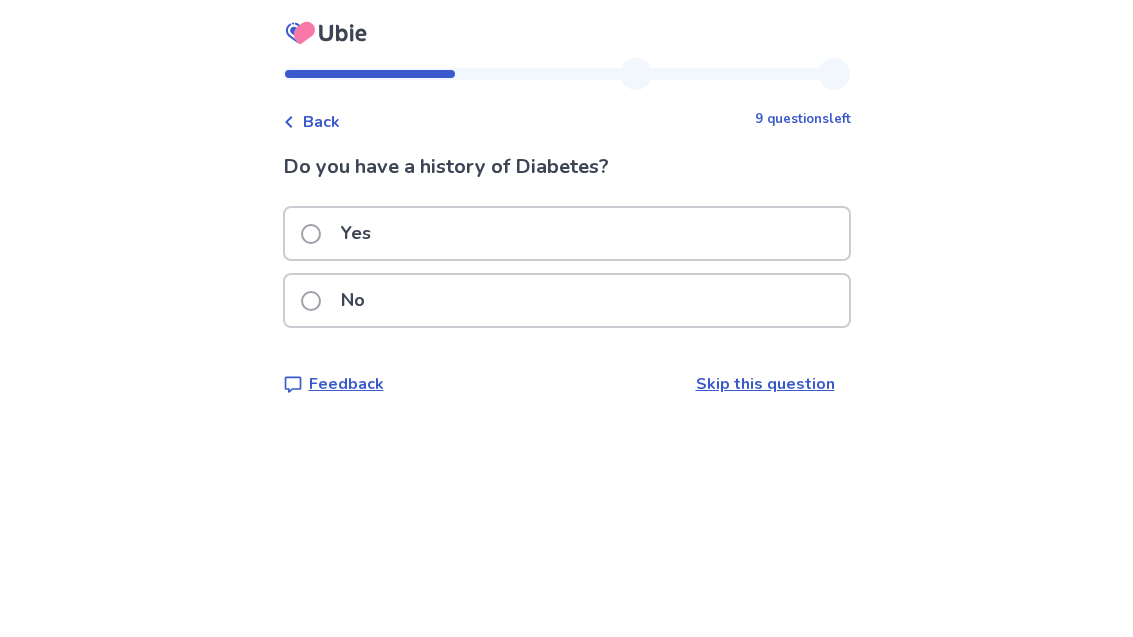 click at bounding box center [311, 301] 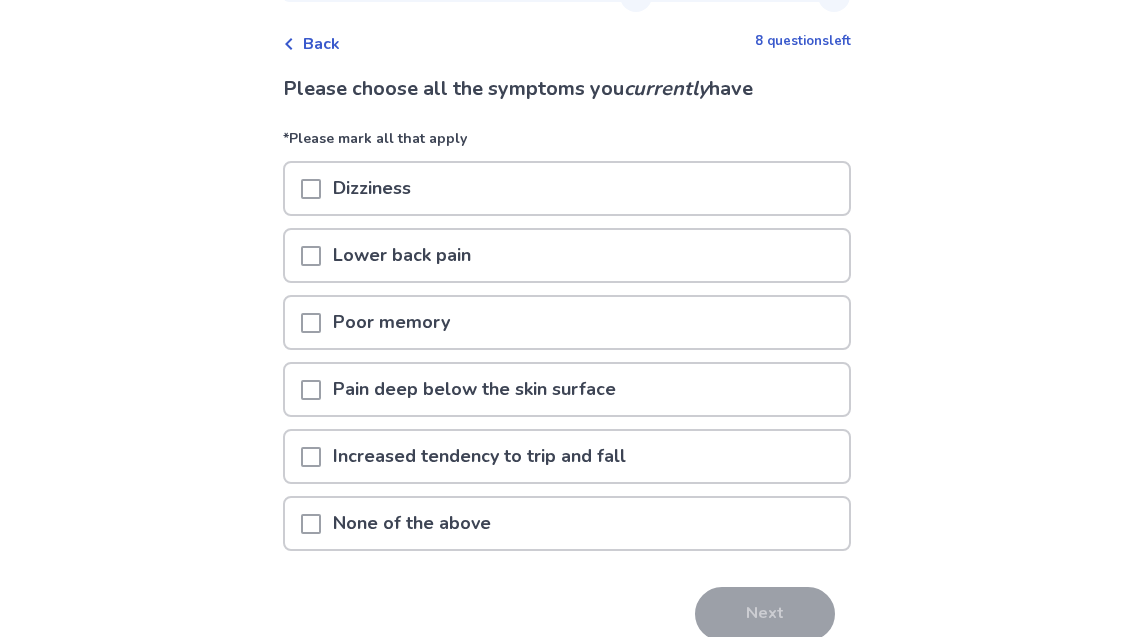 scroll, scrollTop: 78, scrollLeft: 0, axis: vertical 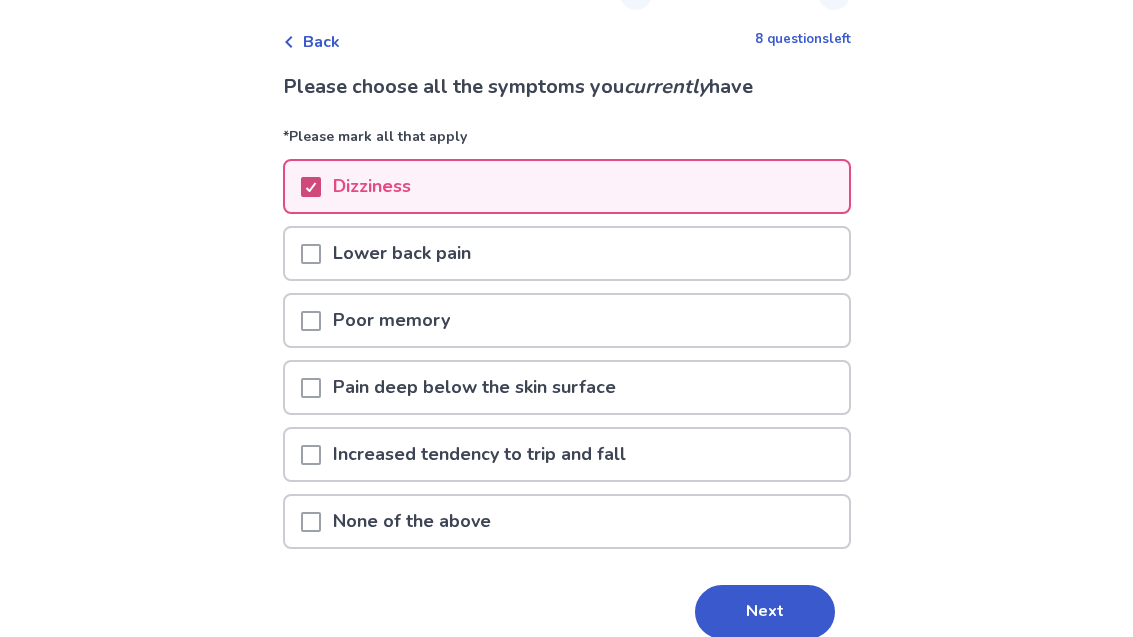 click on "Next" at bounding box center (765, 612) 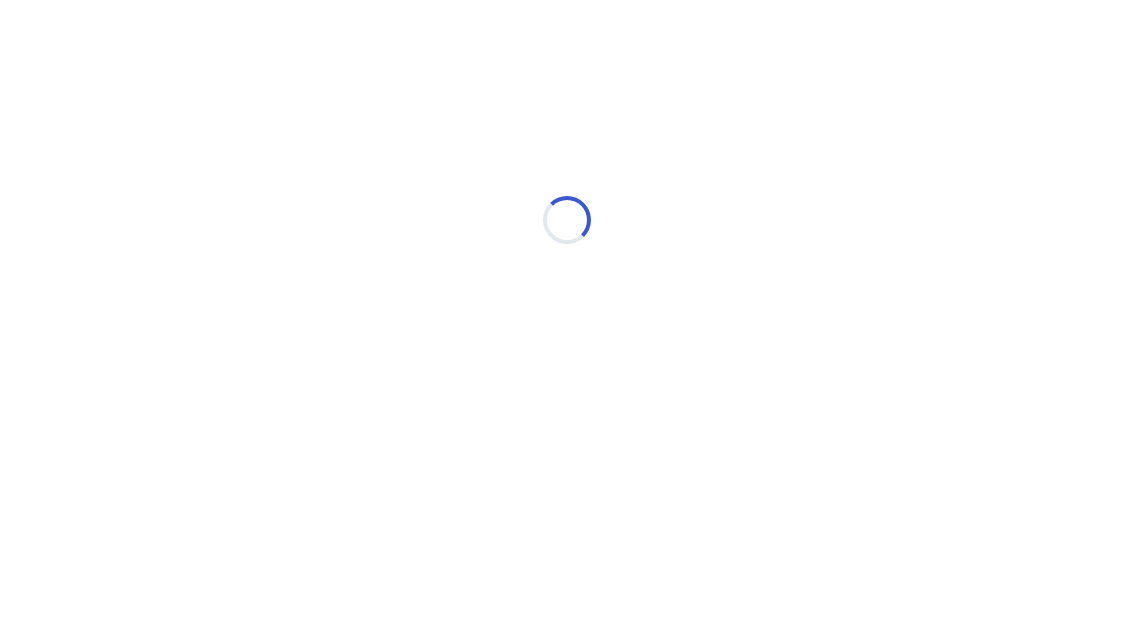 scroll, scrollTop: 0, scrollLeft: 0, axis: both 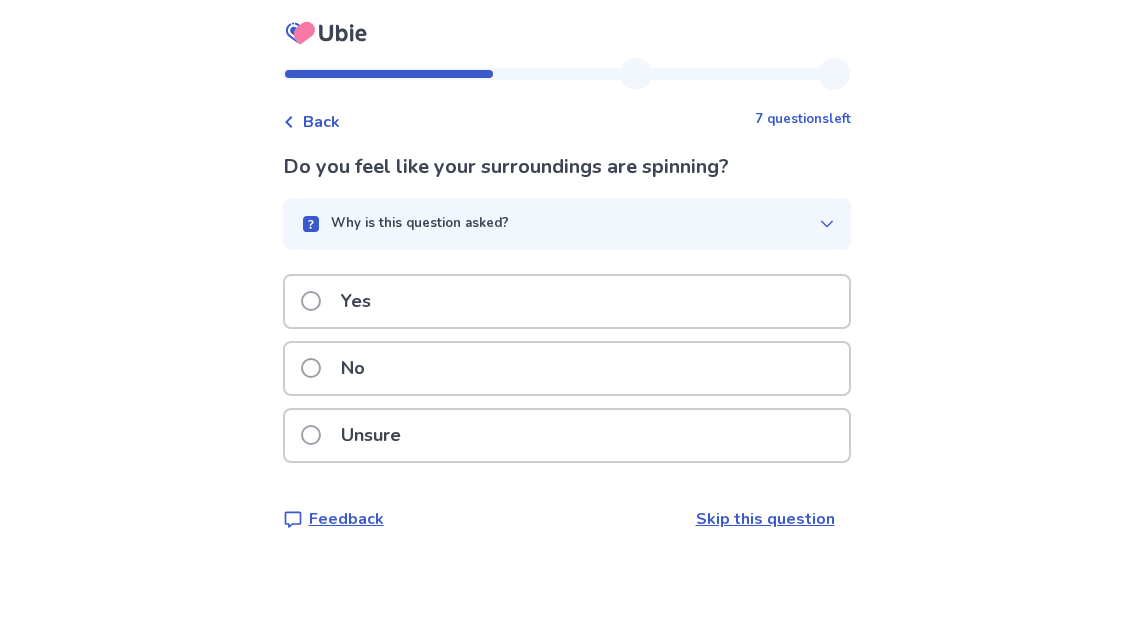click on "No" at bounding box center (567, 368) 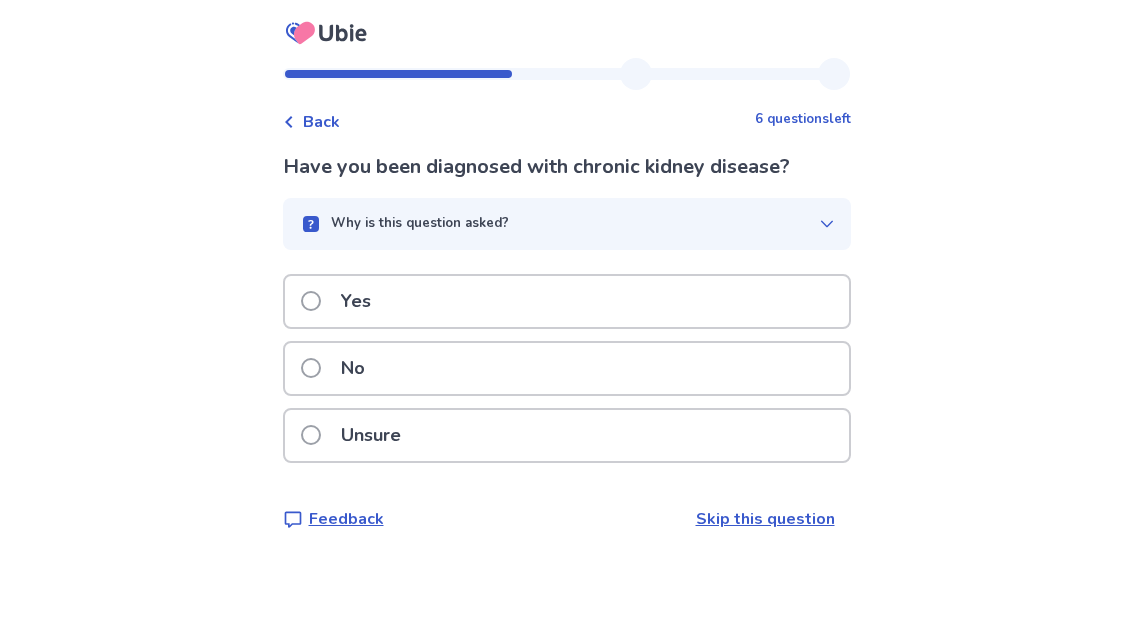click on "Back 6   questions  left Have you been diagnosed with chronic kidney disease? Why is this question asked? Our AI is checking for any potential relation with   Chronic Kidney Disease . Yes No Unsure Feedback Skip this question" at bounding box center [567, 310] 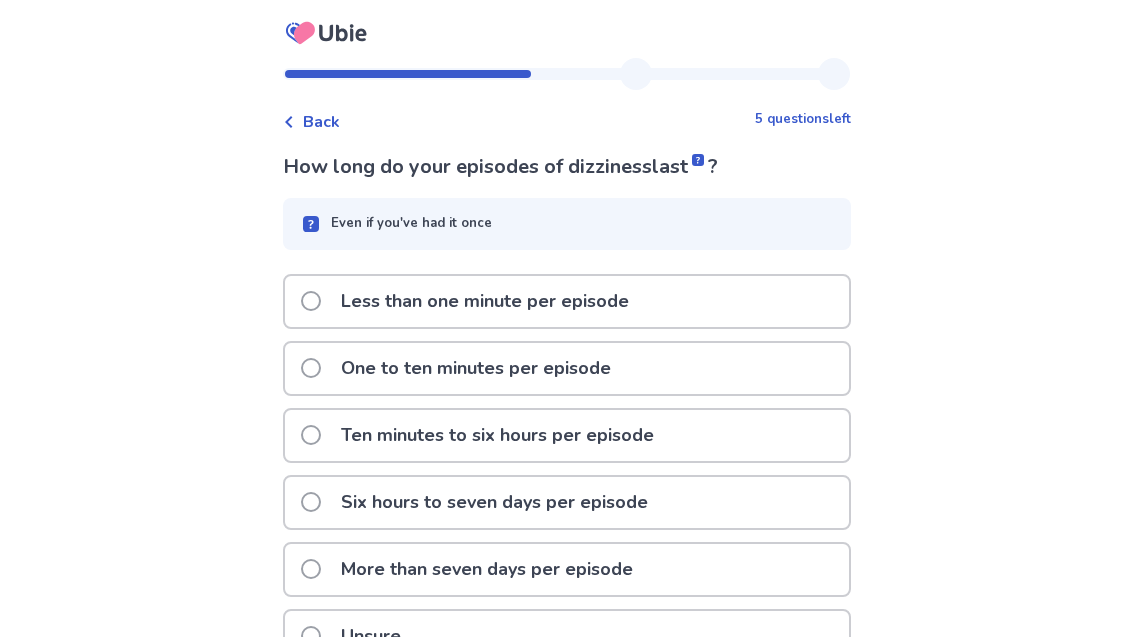 click on "Less than one minute per episode" at bounding box center [567, 301] 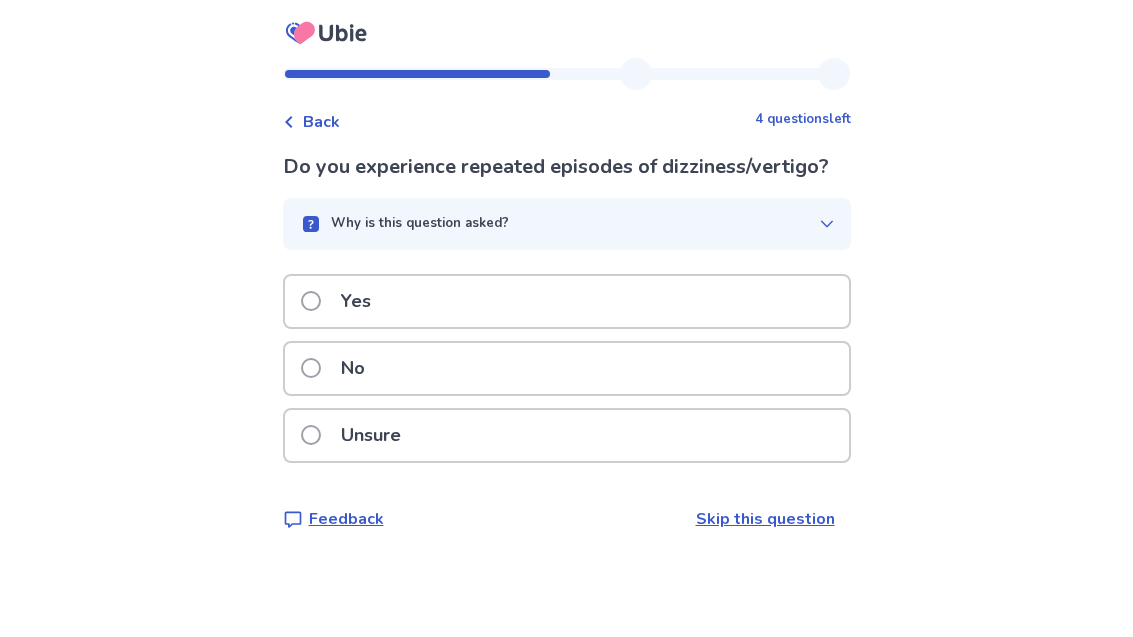 click on "Yes" at bounding box center [567, 301] 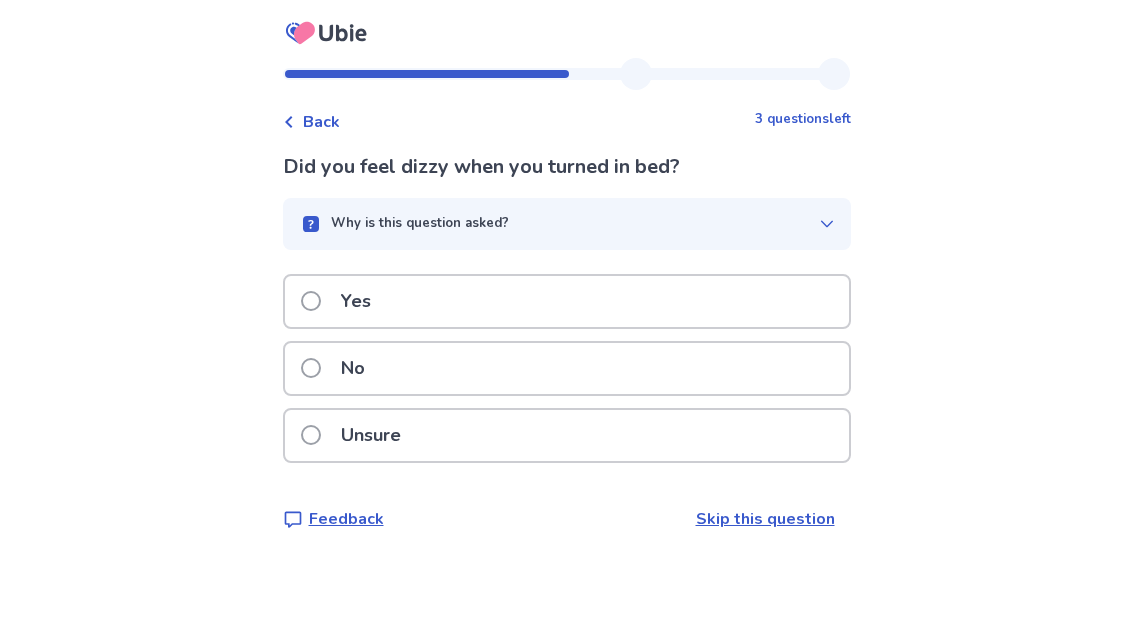 click on "Yes" at bounding box center [567, 301] 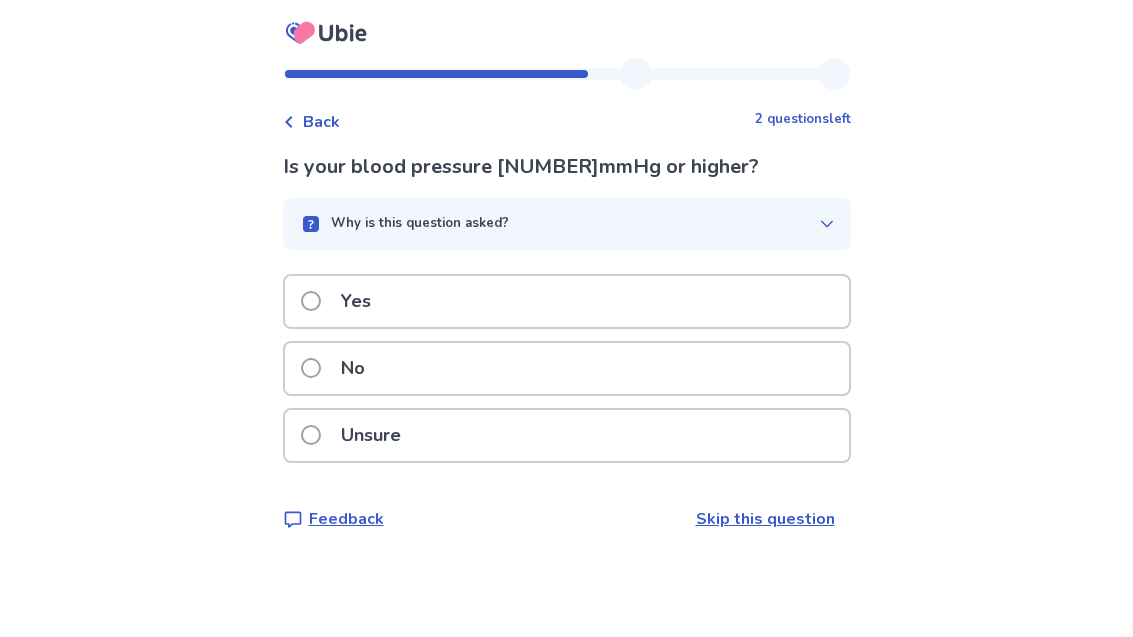 click on "No" at bounding box center (567, 368) 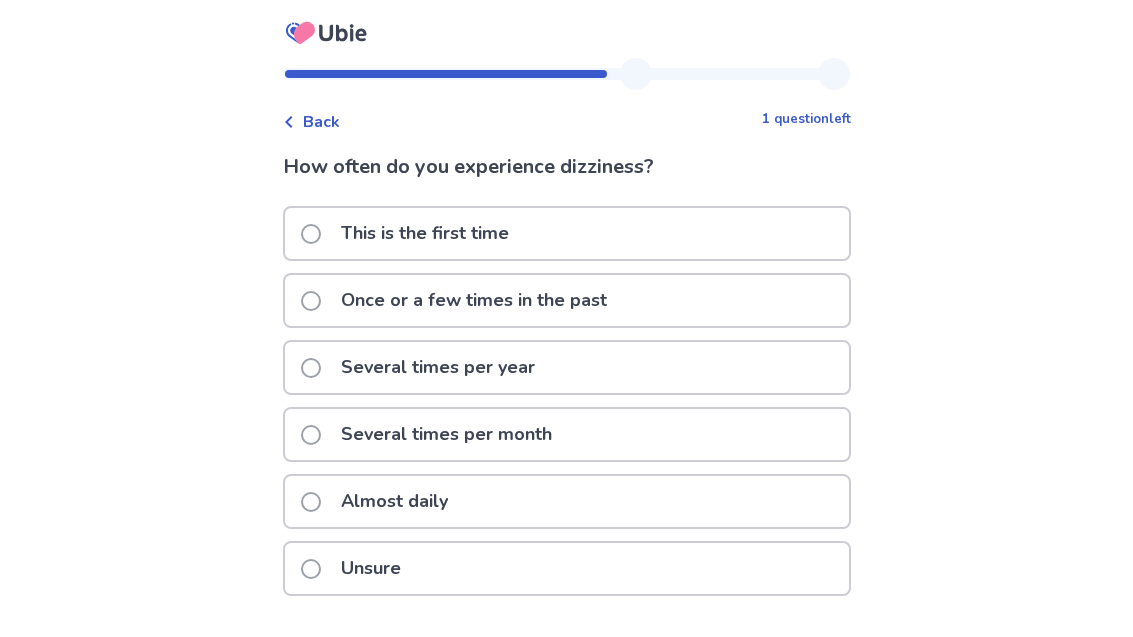 click on "Several times per month" at bounding box center [567, 434] 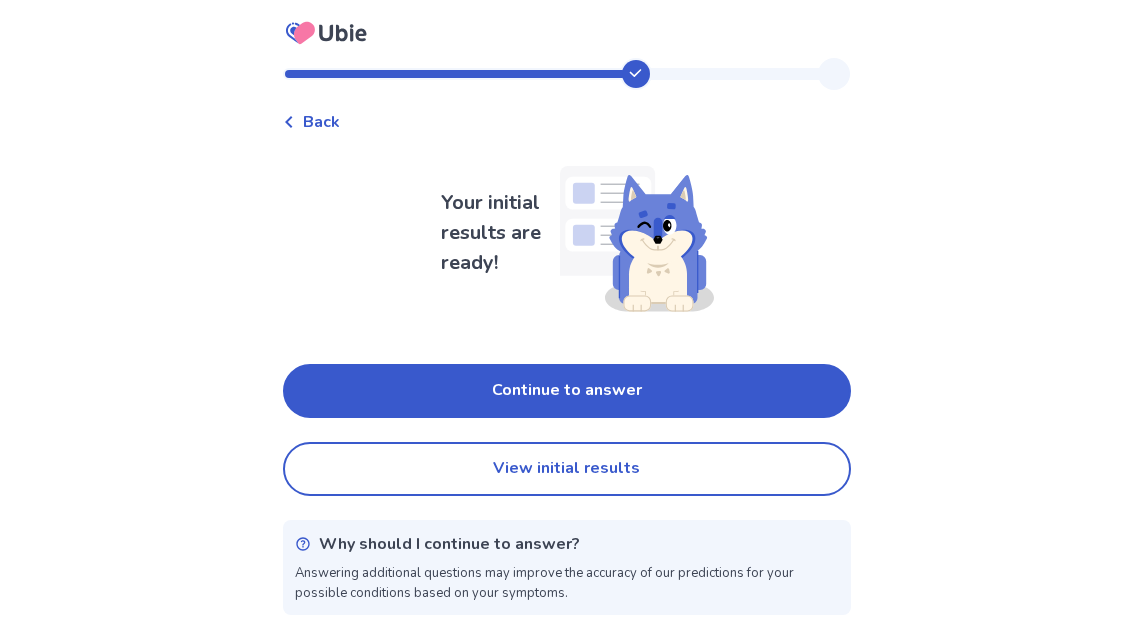 click on "View initial results" at bounding box center (567, 469) 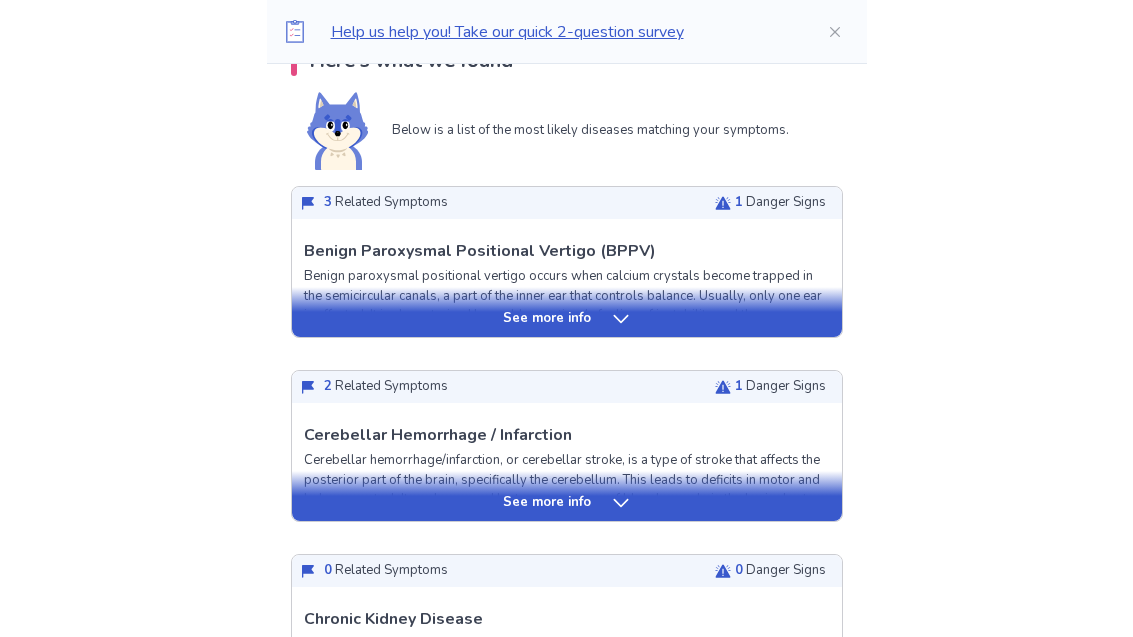 scroll, scrollTop: 448, scrollLeft: 0, axis: vertical 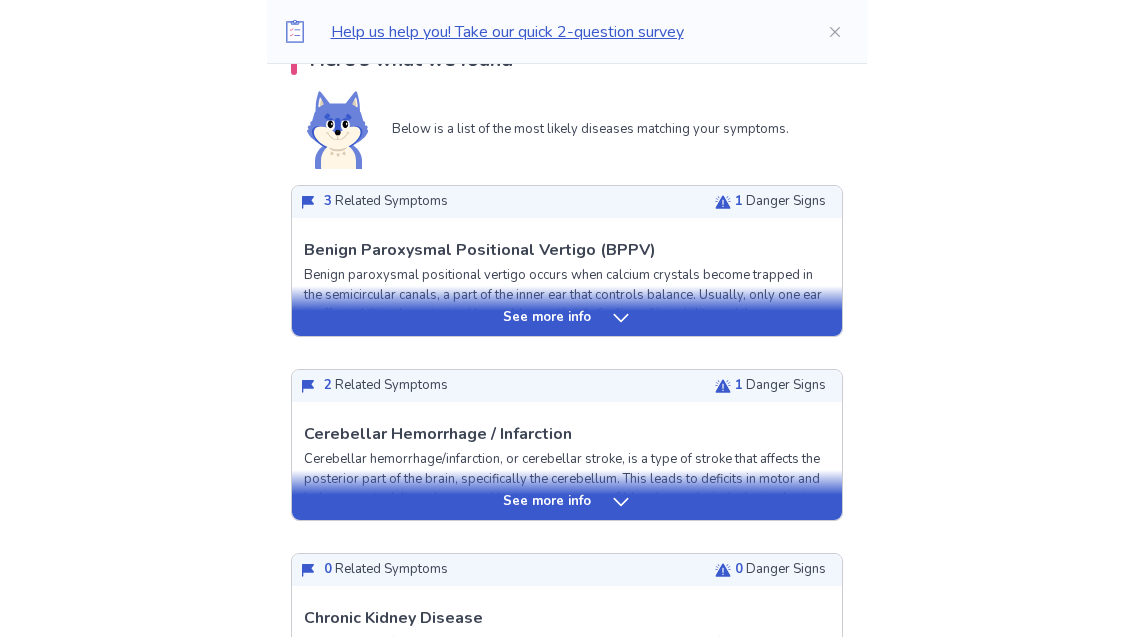 click on "See more info" at bounding box center [567, 496] 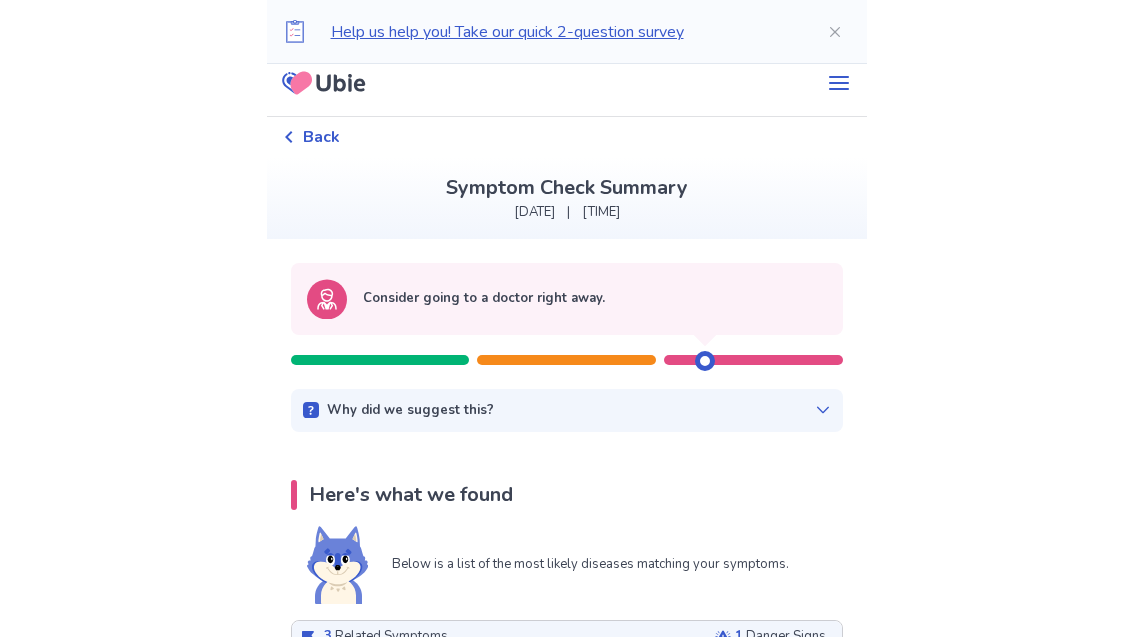 scroll, scrollTop: 16, scrollLeft: 0, axis: vertical 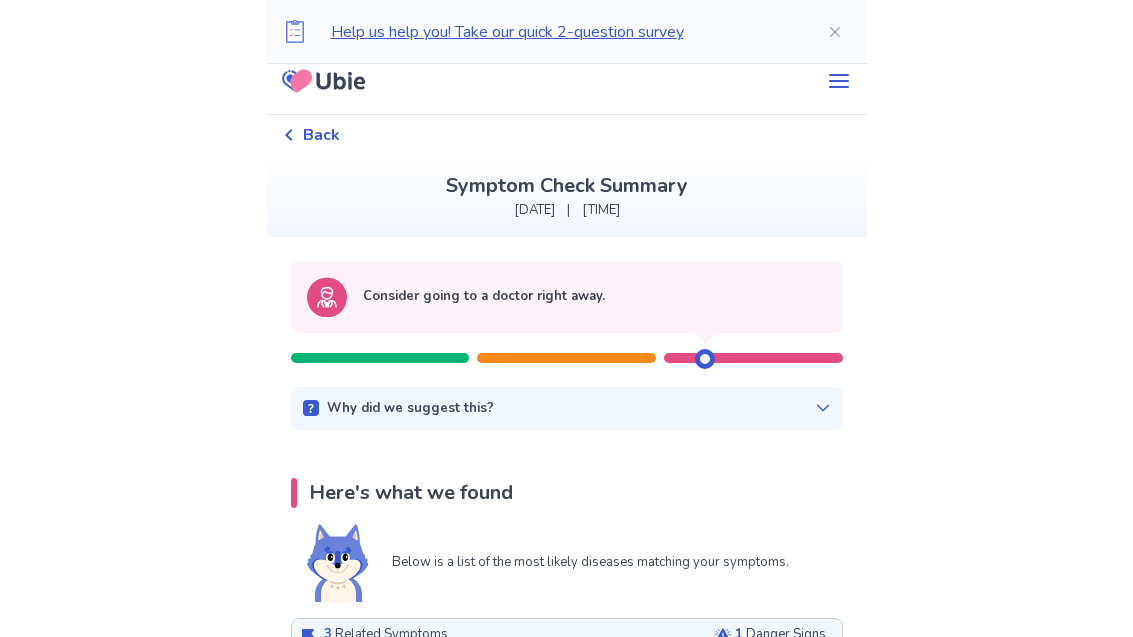 click on "Back" at bounding box center (567, 135) 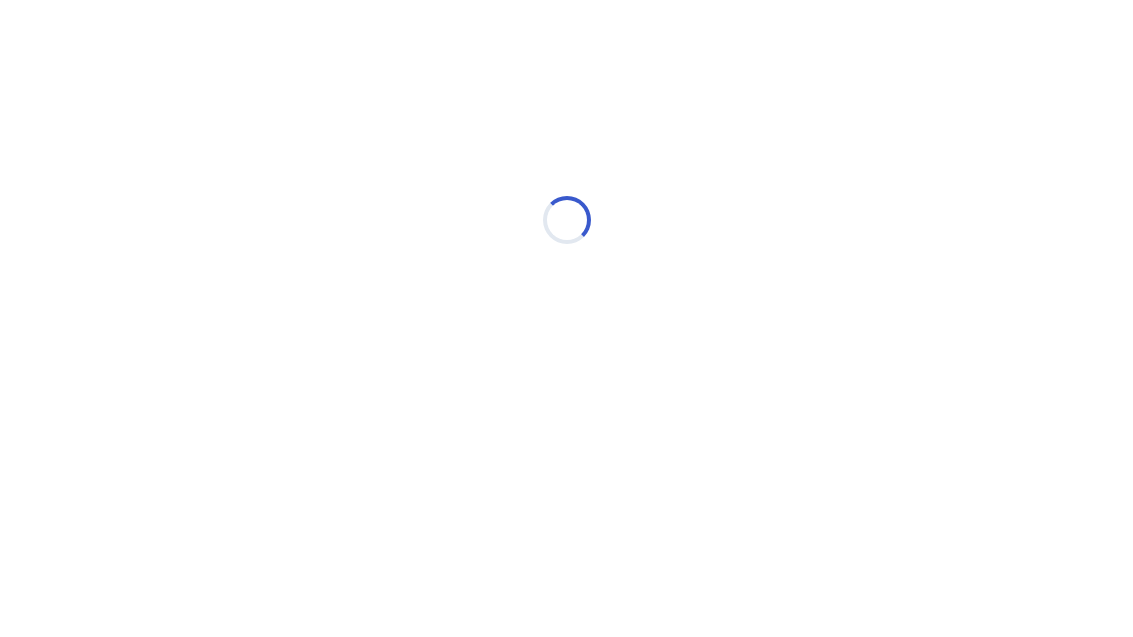 scroll, scrollTop: 0, scrollLeft: 0, axis: both 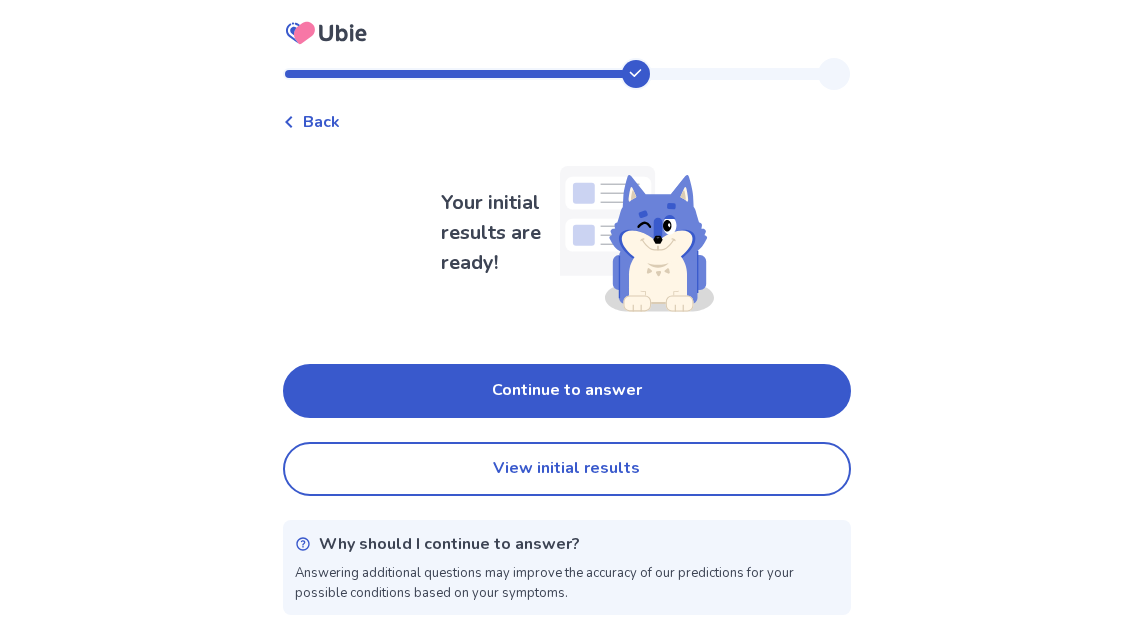 click on "Continue to answer" at bounding box center (567, 391) 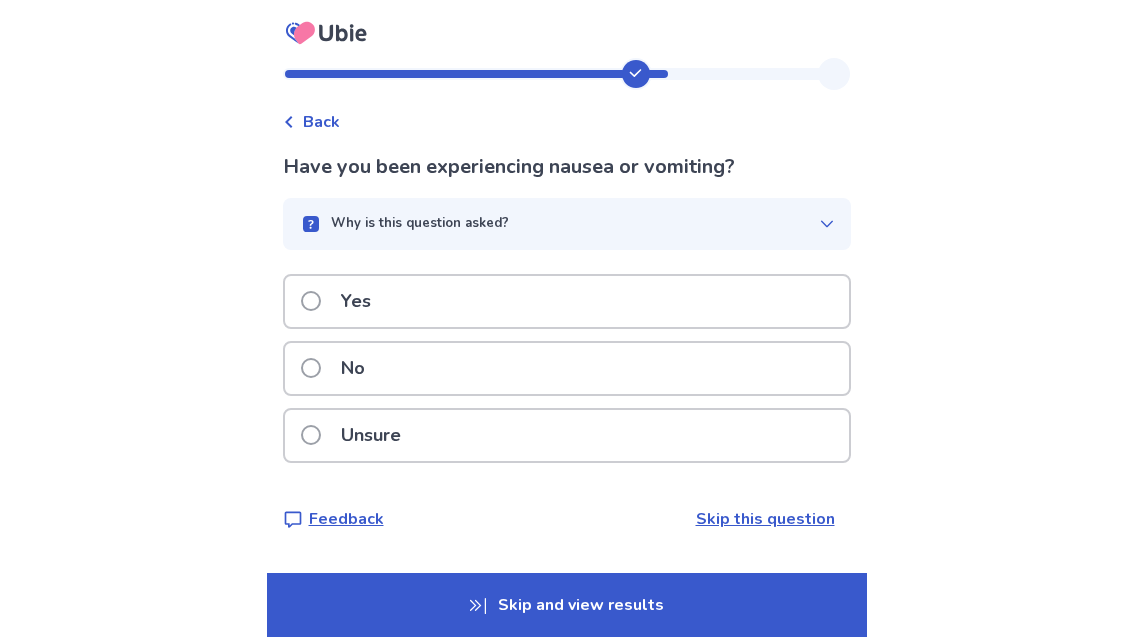 click on "Yes" at bounding box center [567, 301] 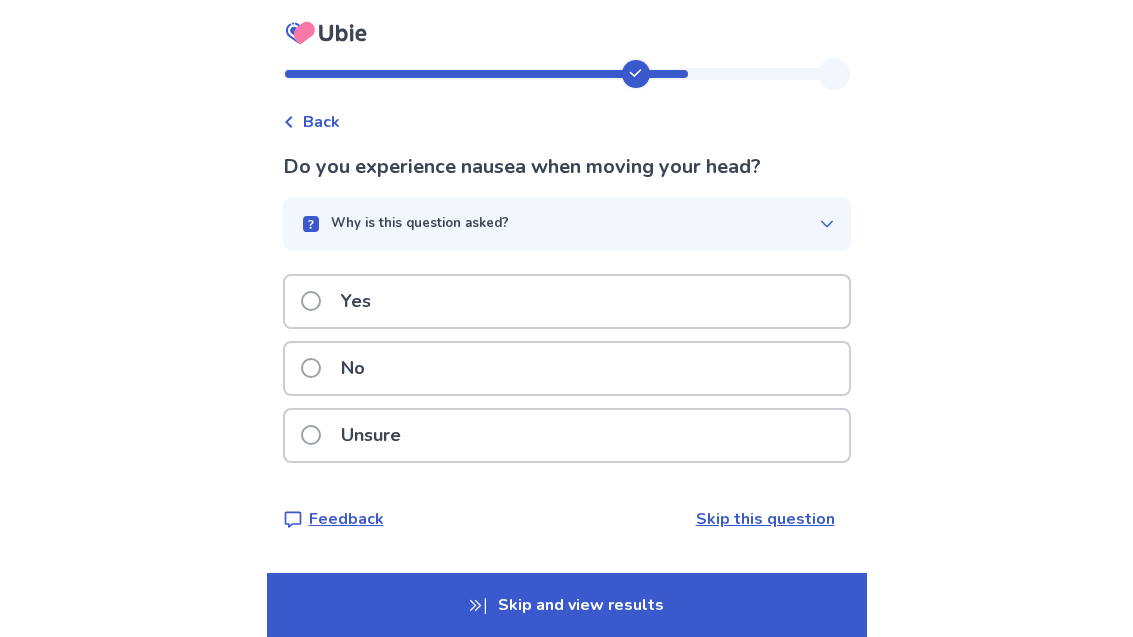 click on "No" at bounding box center [567, 368] 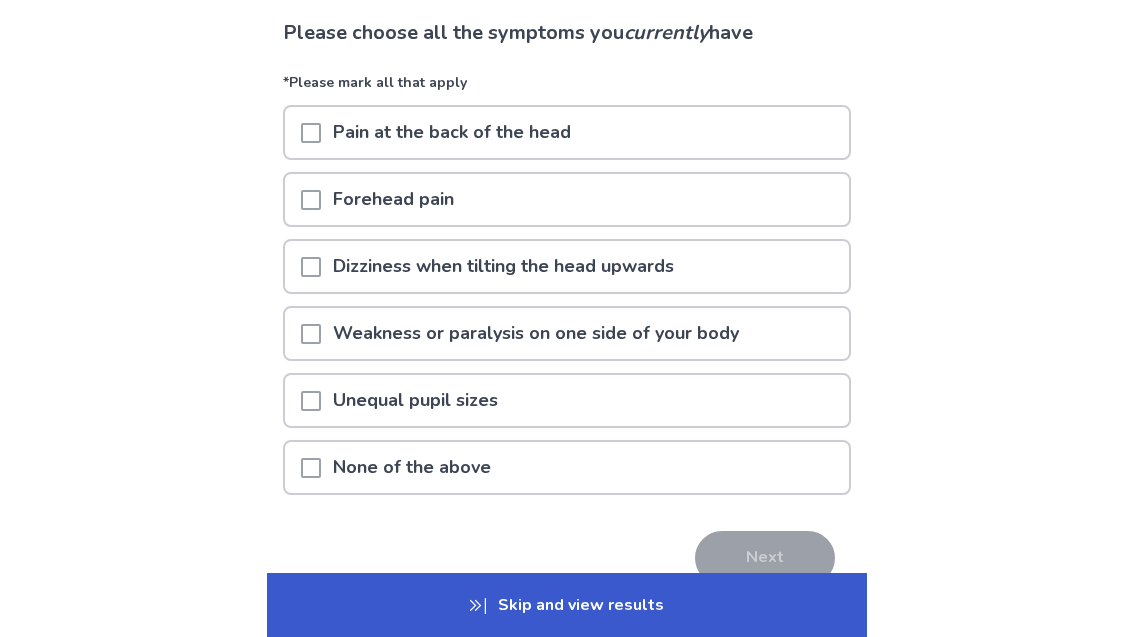 scroll, scrollTop: 170, scrollLeft: 0, axis: vertical 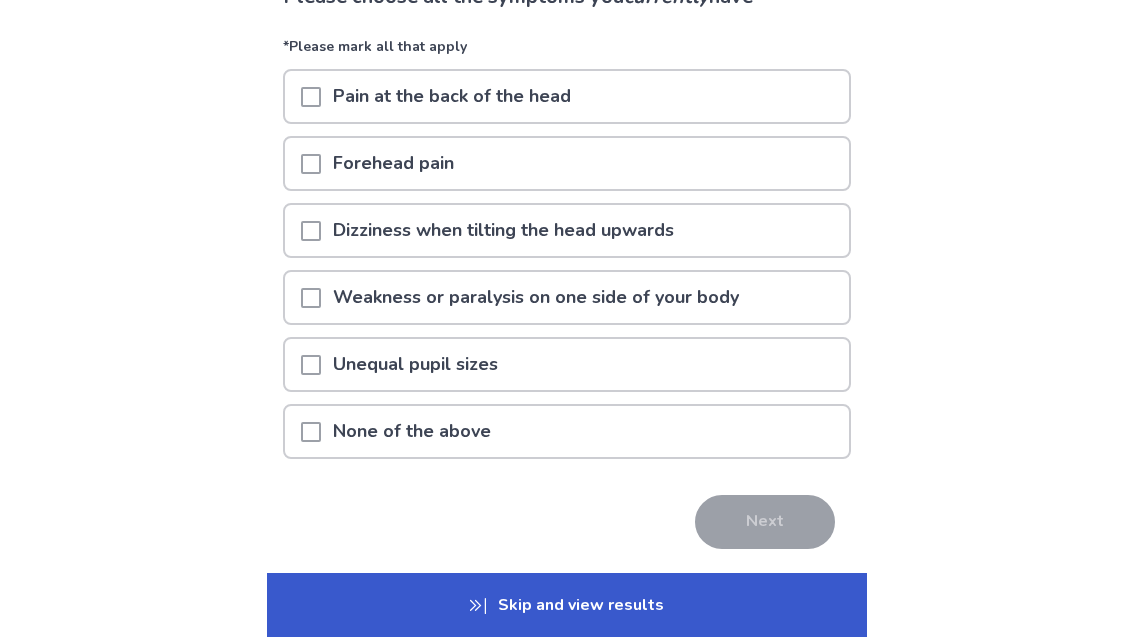 click on "Back Please choose all the symptoms you  currently  have *Please mark all that apply Pain at the back of the head Forehead pain Dizziness when tilting the head upwards Weakness or paralysis on one side of your body Unequal pupil sizes None of the above Next Feedback Skip this question Skip and view results" at bounding box center [566, 265] 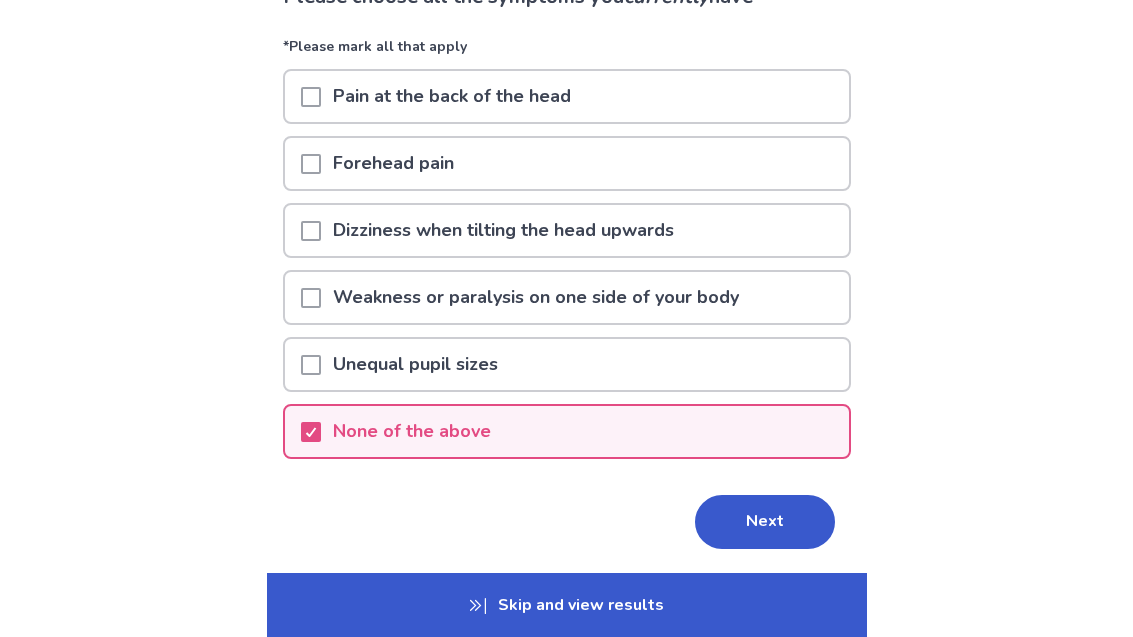 click on "Next" at bounding box center (765, 522) 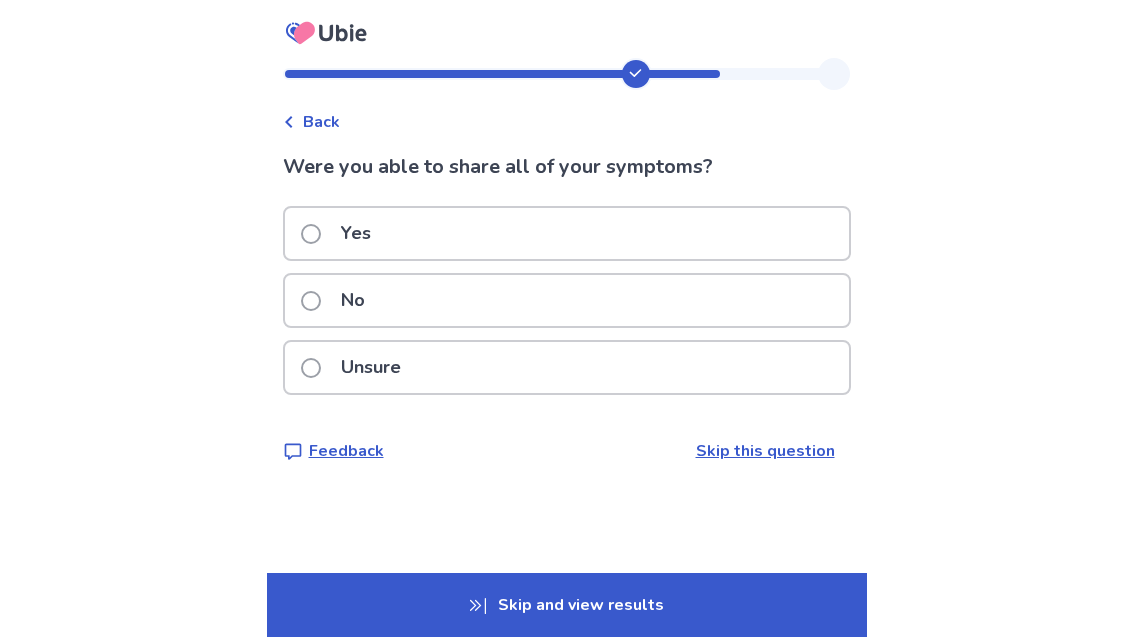click on "Yes" at bounding box center (567, 233) 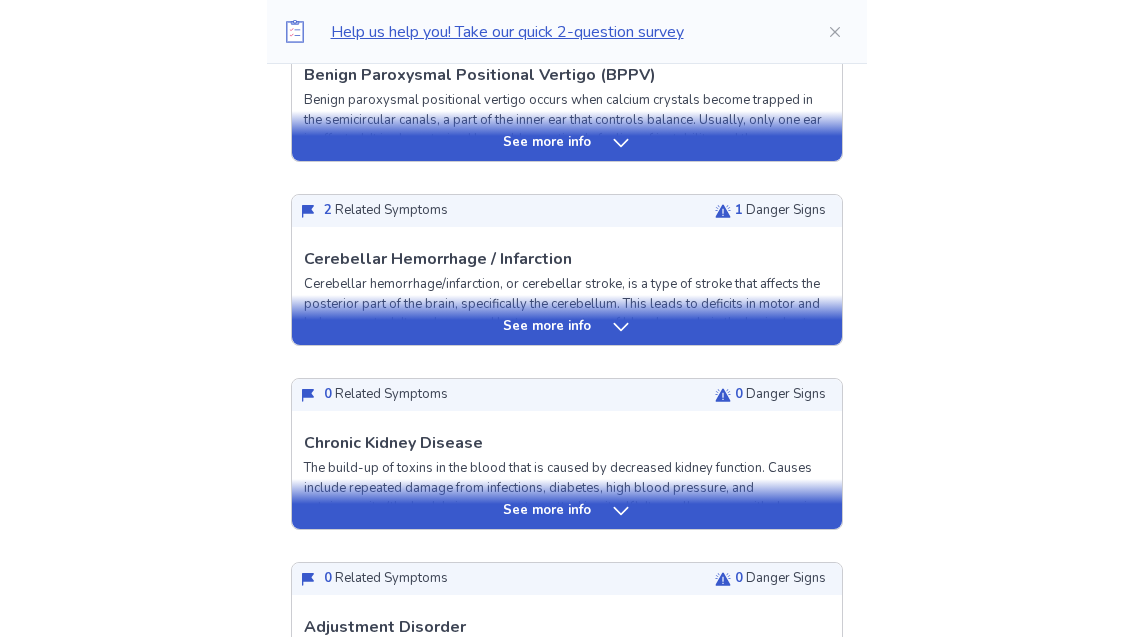 scroll, scrollTop: 637, scrollLeft: 0, axis: vertical 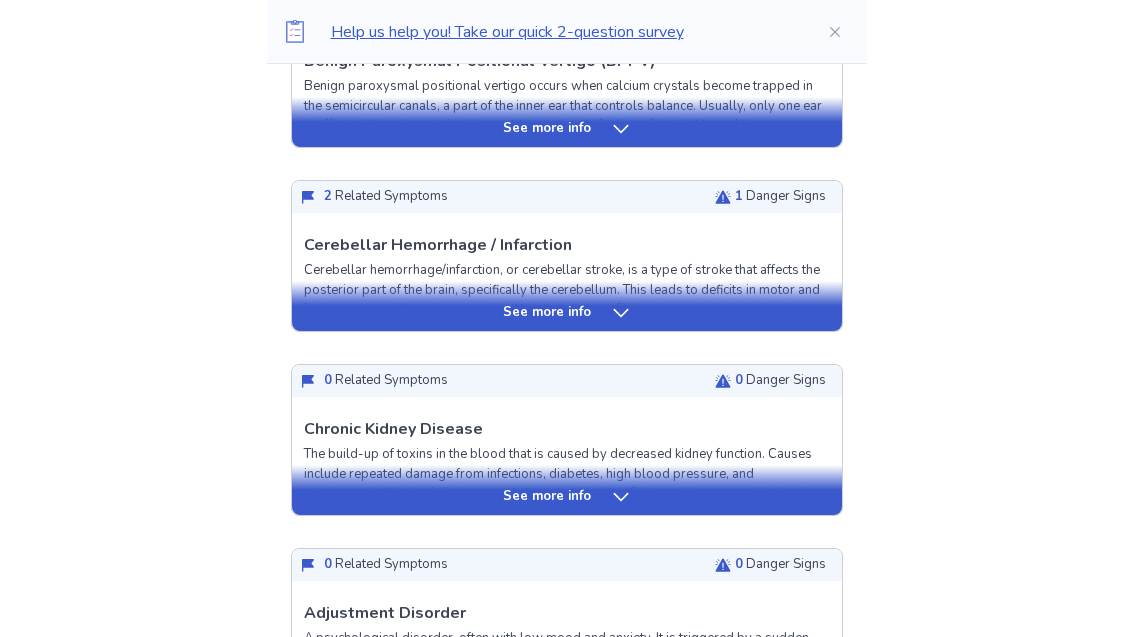 click on "See more info" at bounding box center [567, 491] 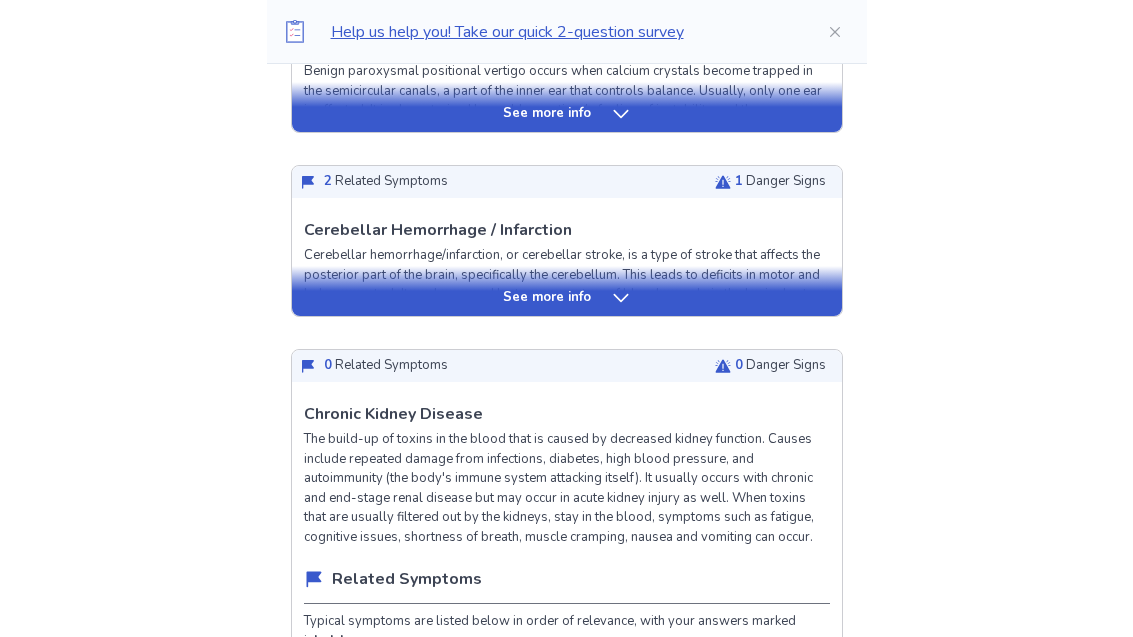 scroll, scrollTop: 584, scrollLeft: 0, axis: vertical 